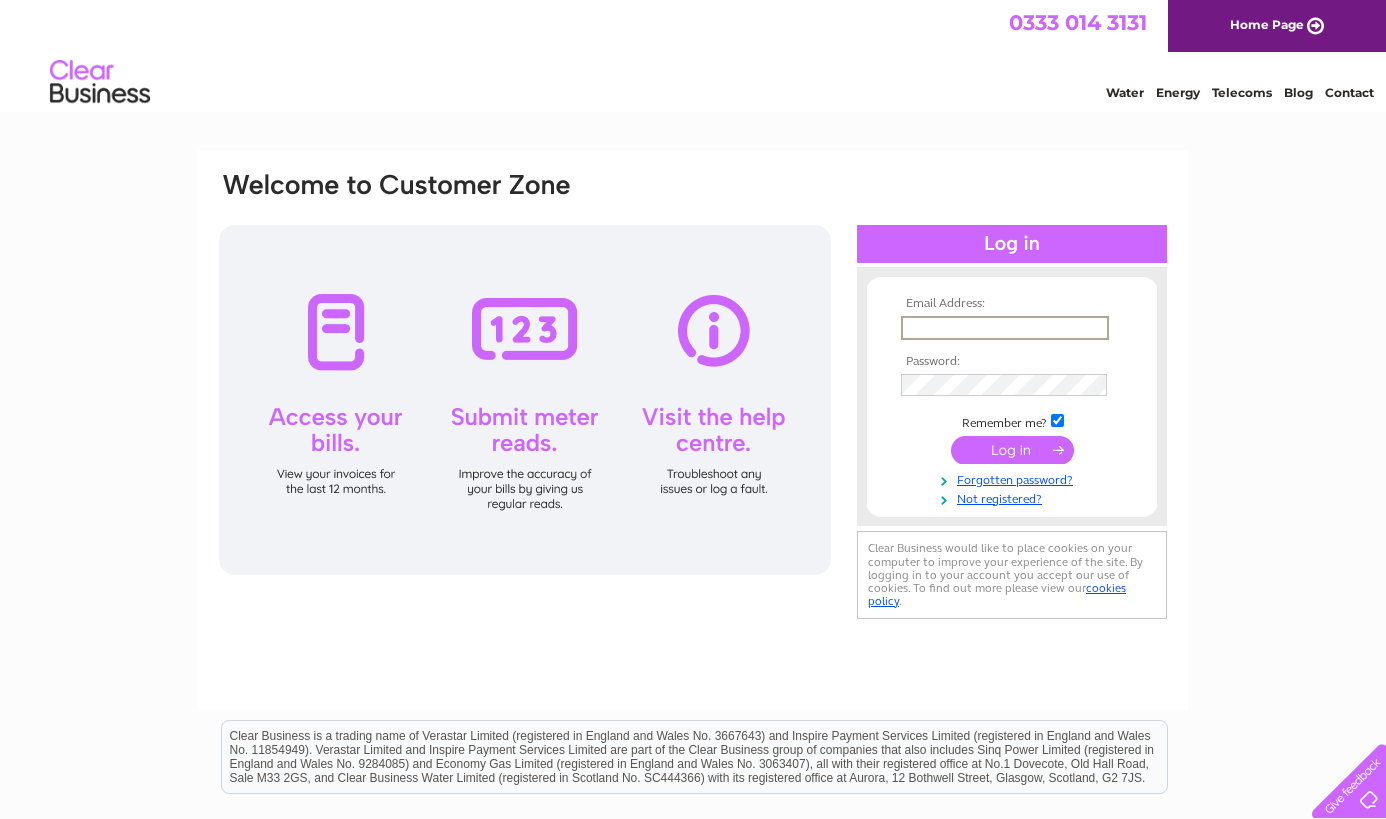 scroll, scrollTop: 0, scrollLeft: 0, axis: both 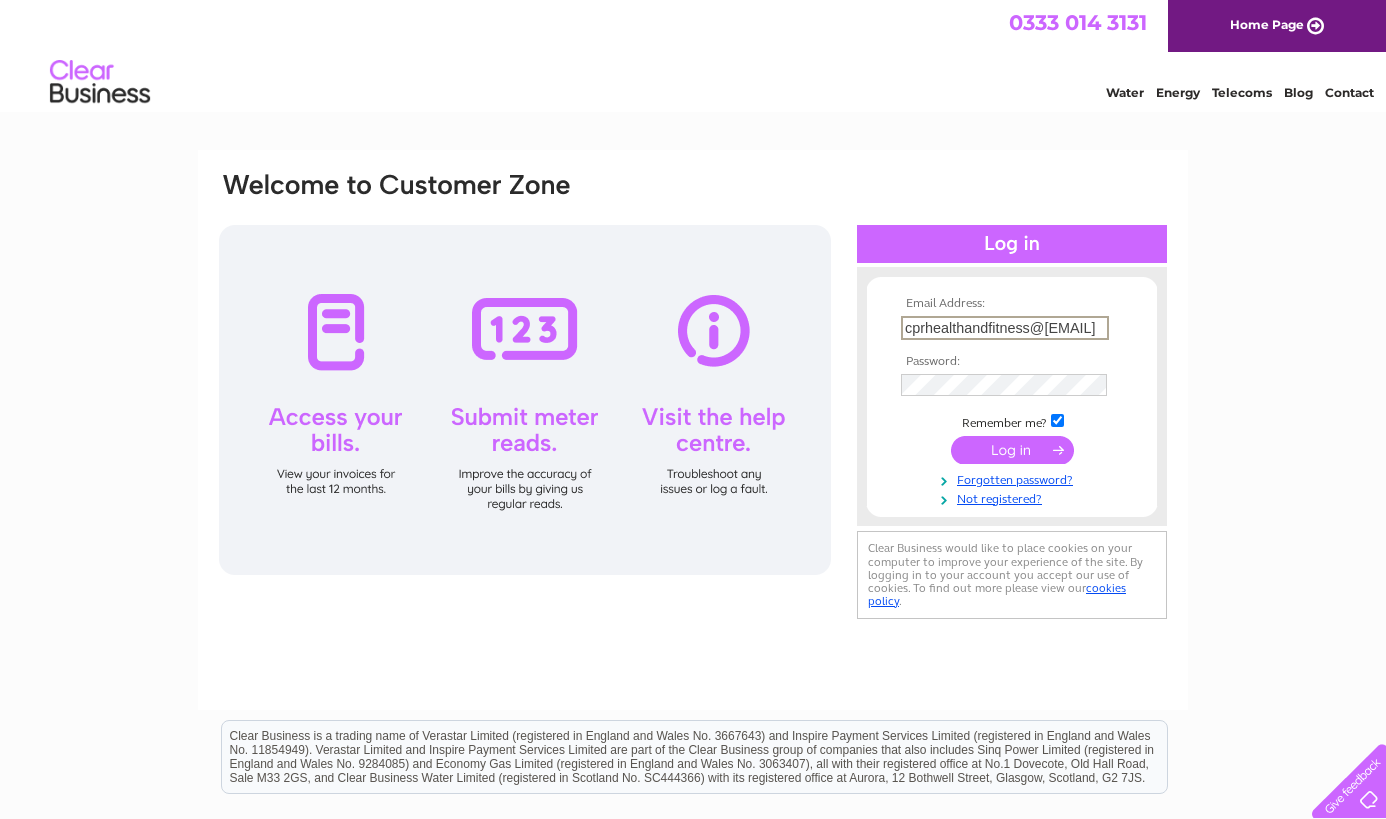 type on "[EMAIL]" 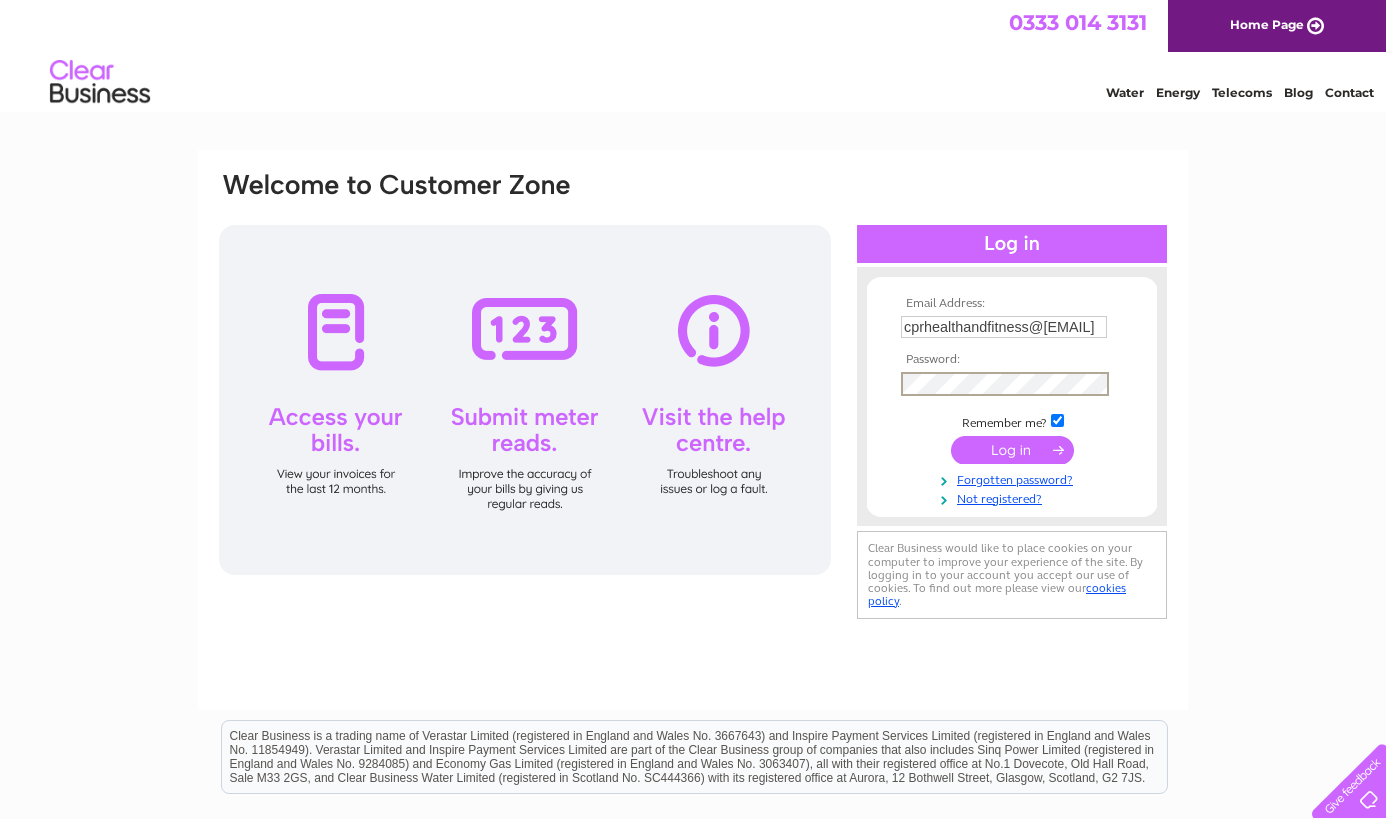 scroll, scrollTop: 0, scrollLeft: 0, axis: both 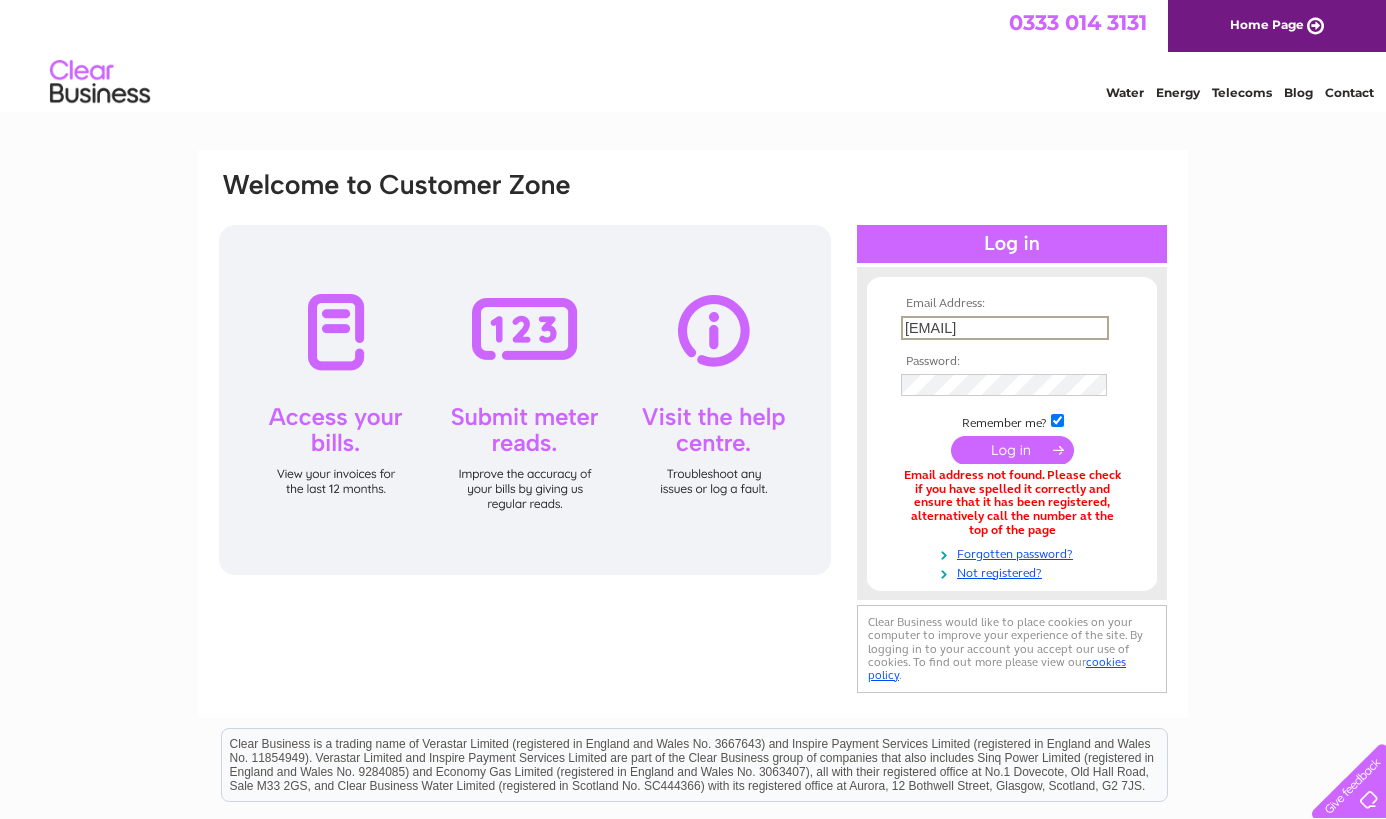 drag, startPoint x: 909, startPoint y: 330, endPoint x: 1177, endPoint y: 337, distance: 268.0914 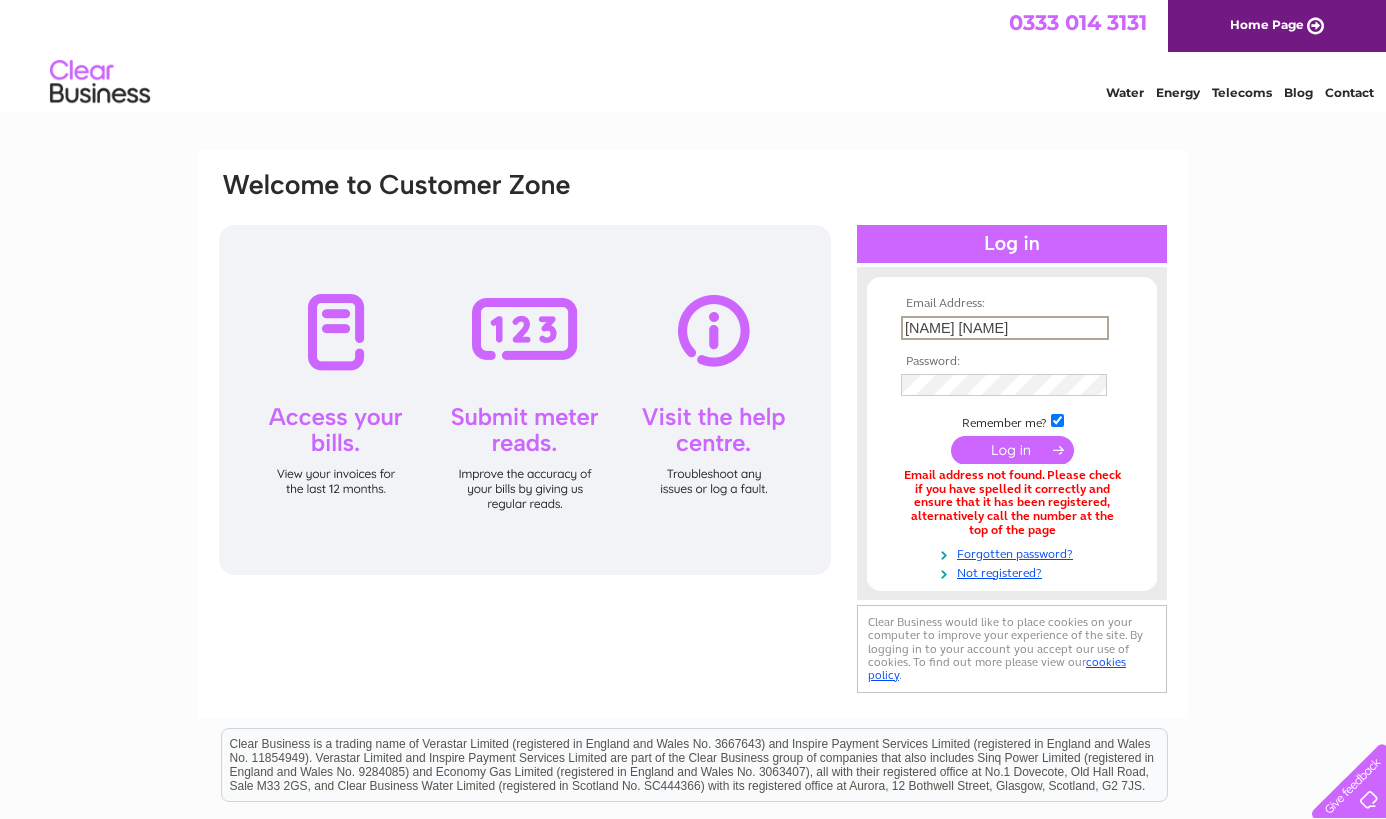 scroll, scrollTop: 0, scrollLeft: 0, axis: both 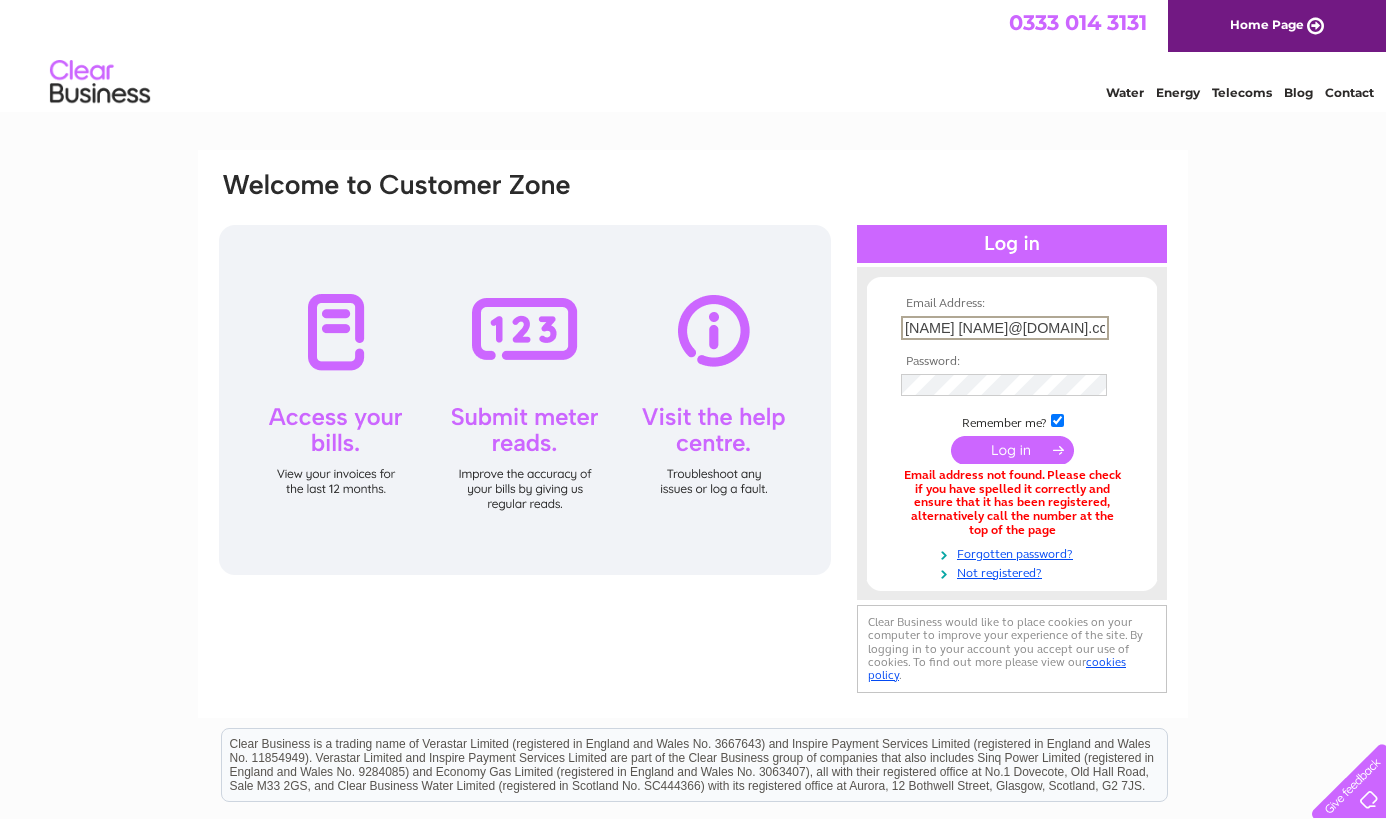 type on "carlarobertson@live.co.uk" 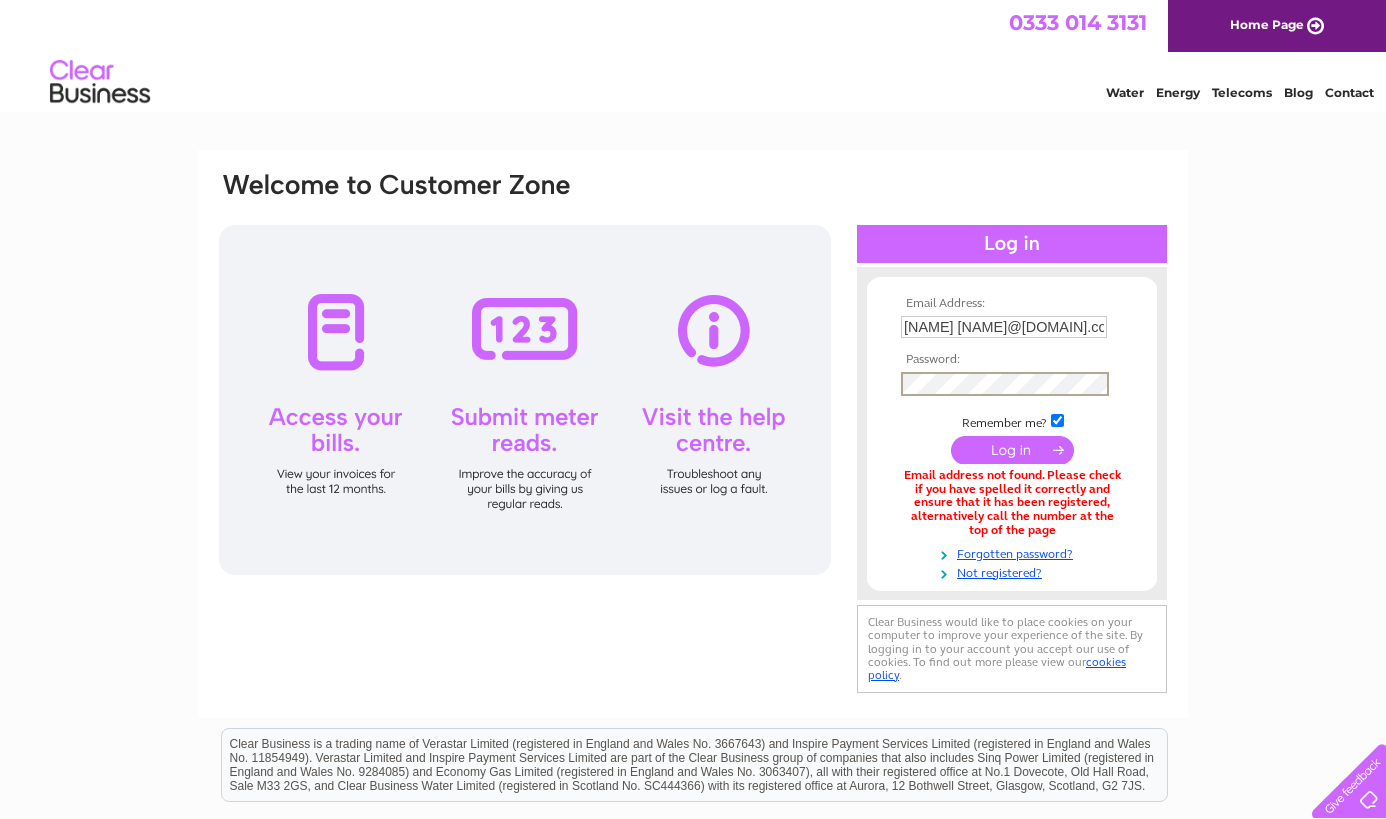 click at bounding box center (1012, 450) 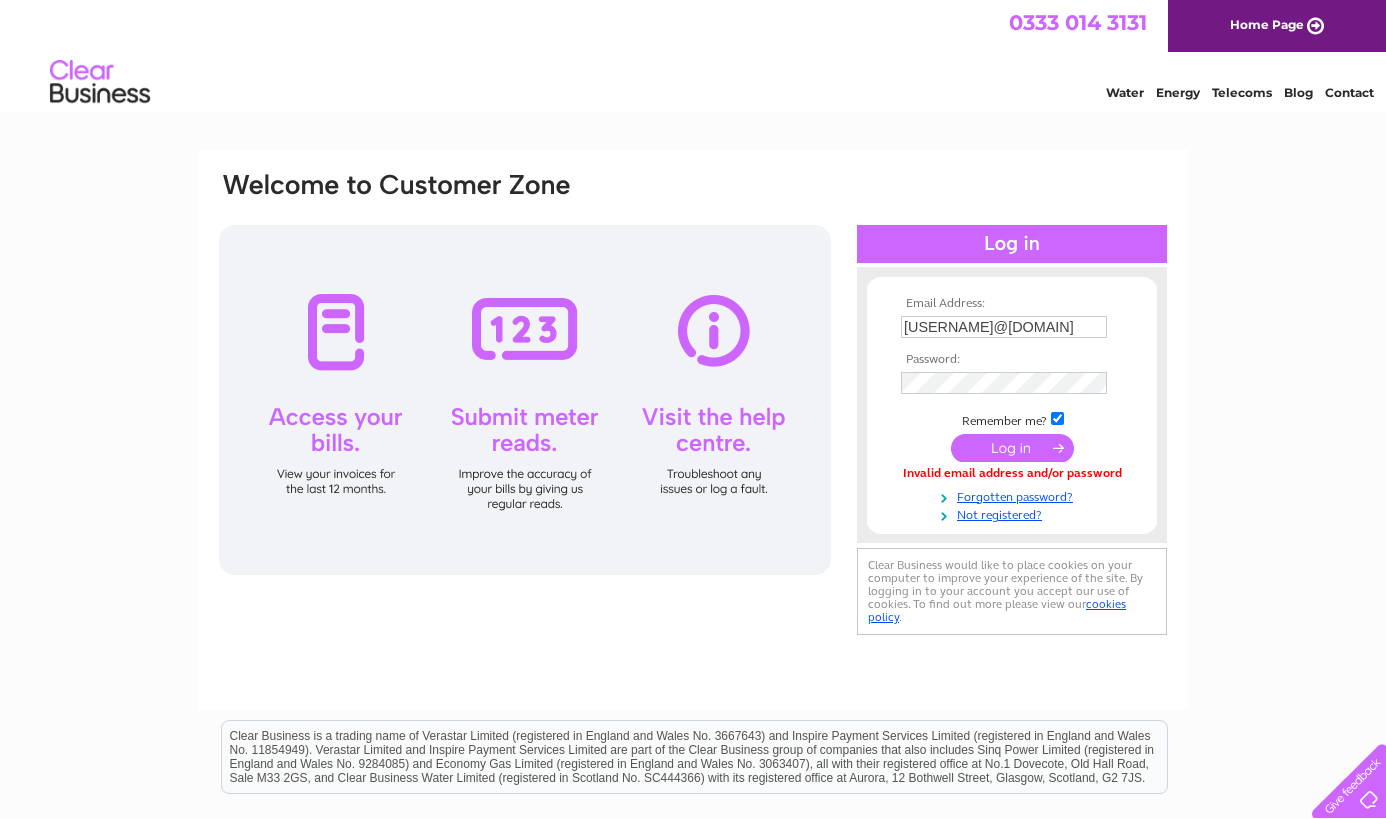 scroll, scrollTop: 0, scrollLeft: 0, axis: both 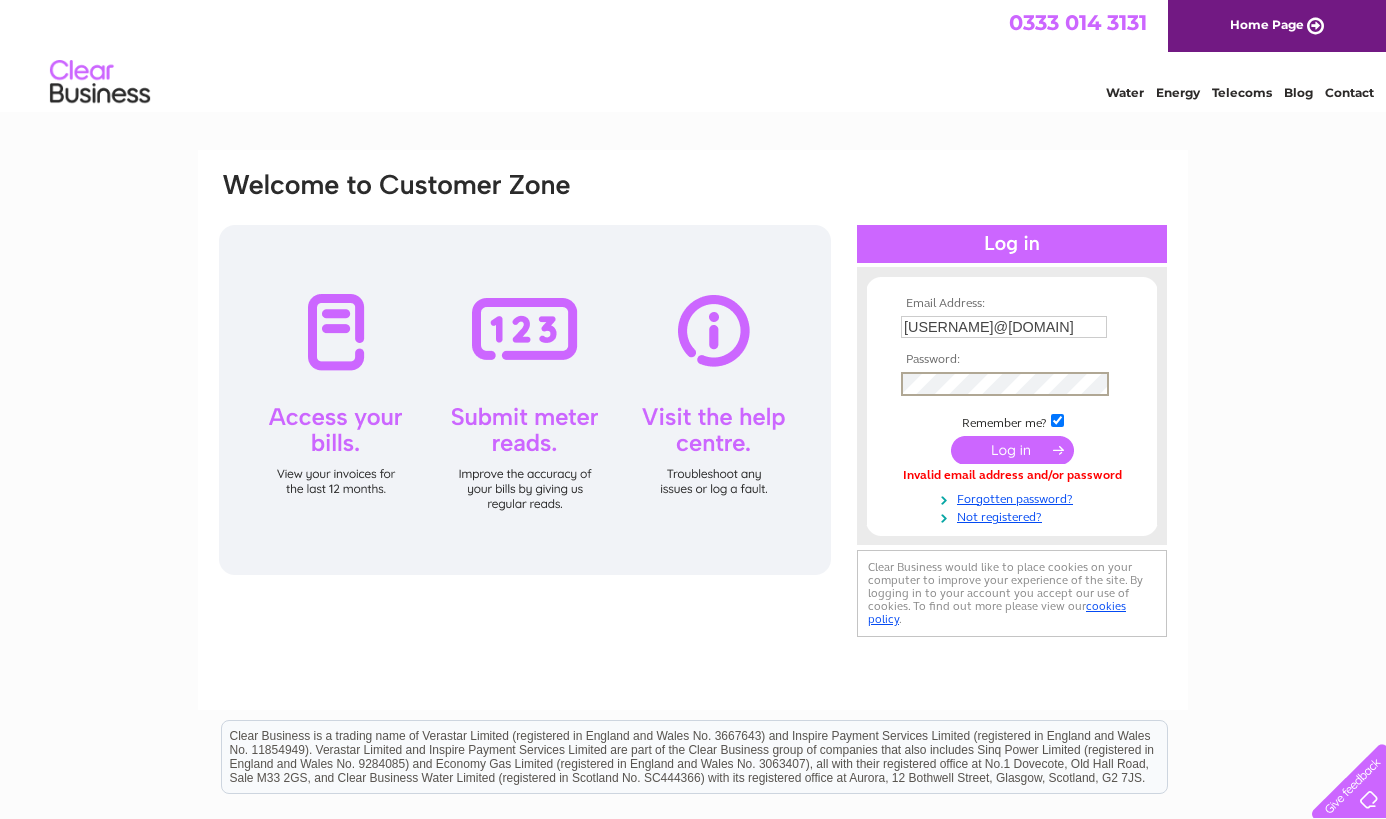 click at bounding box center (1012, 450) 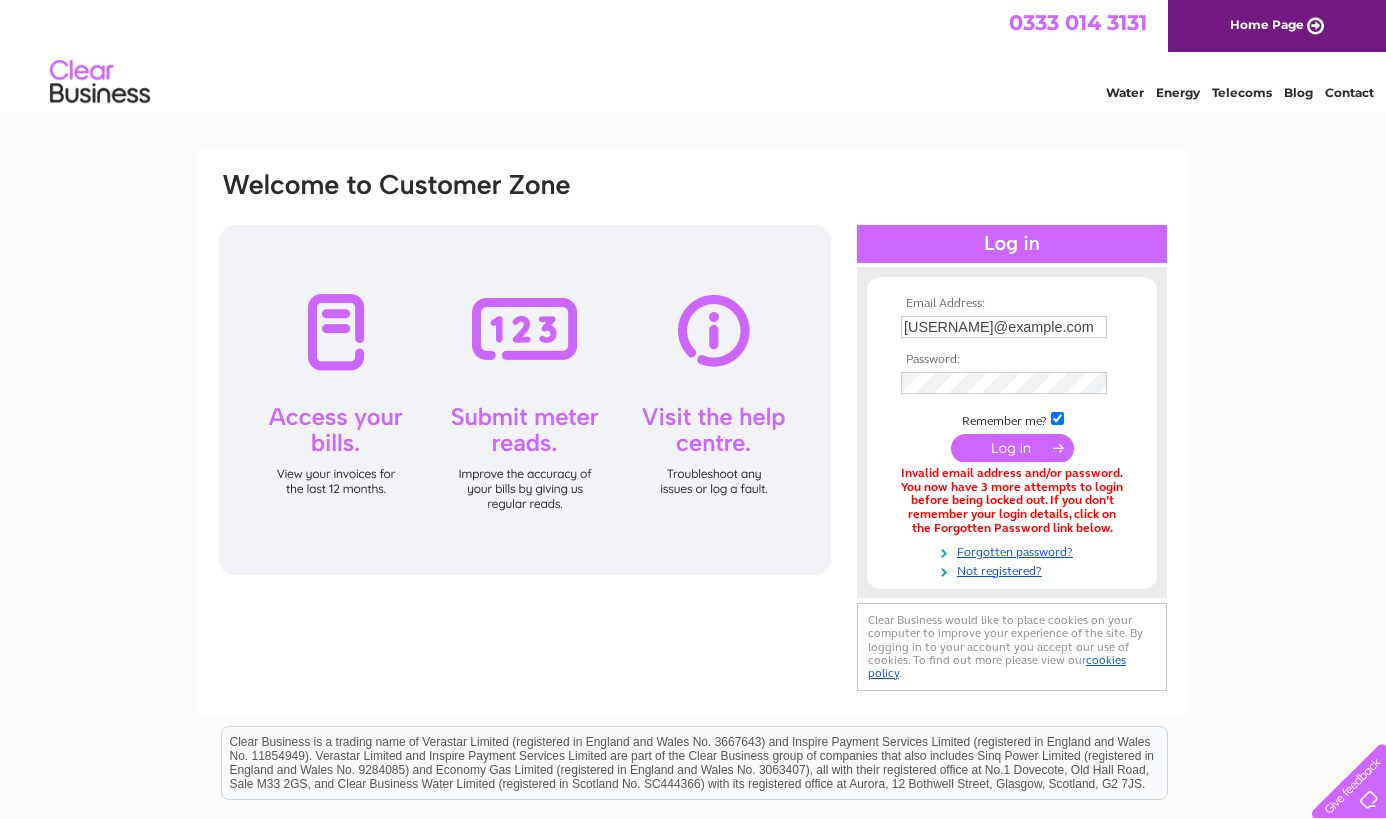 scroll, scrollTop: 0, scrollLeft: 0, axis: both 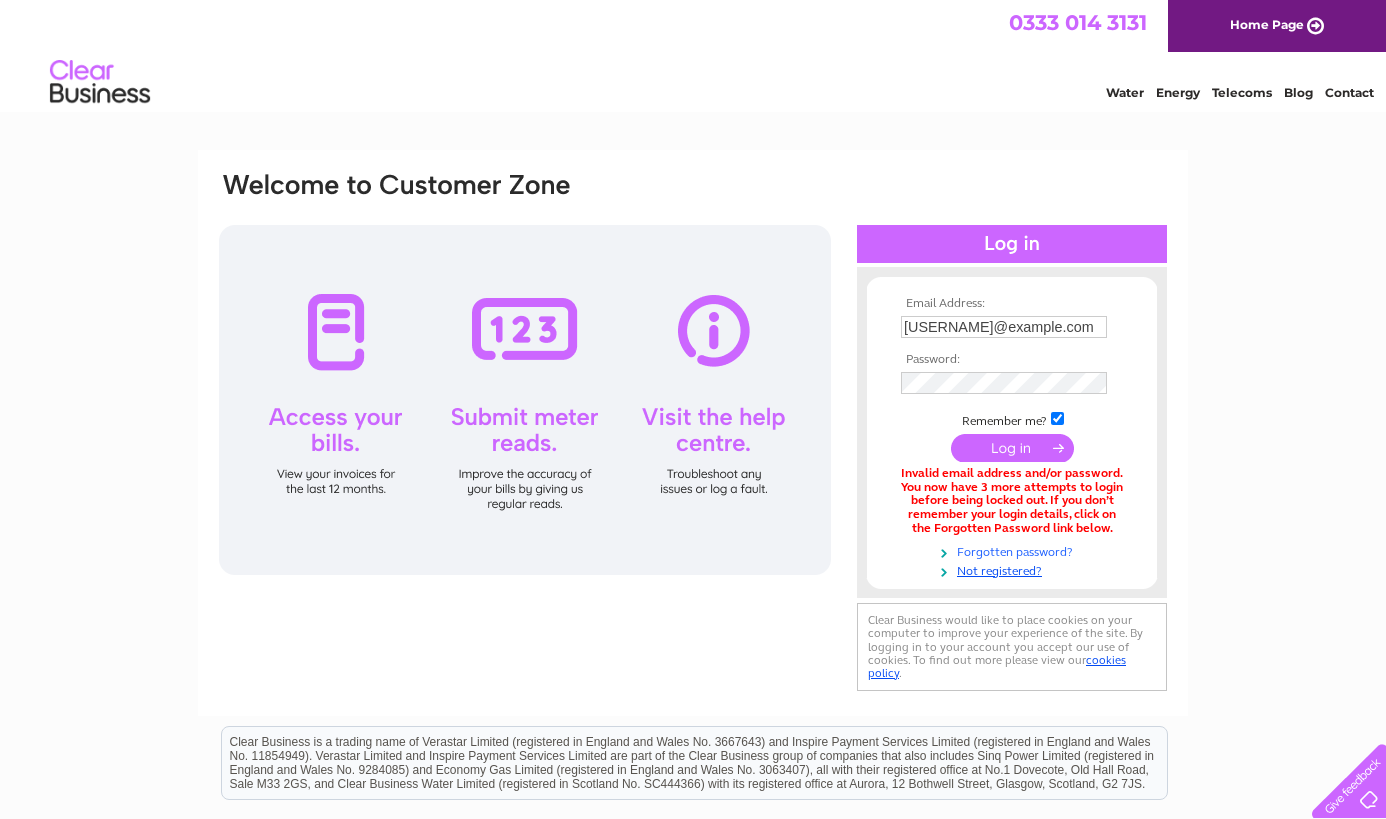 click on "Forgotten password?" at bounding box center (1014, 550) 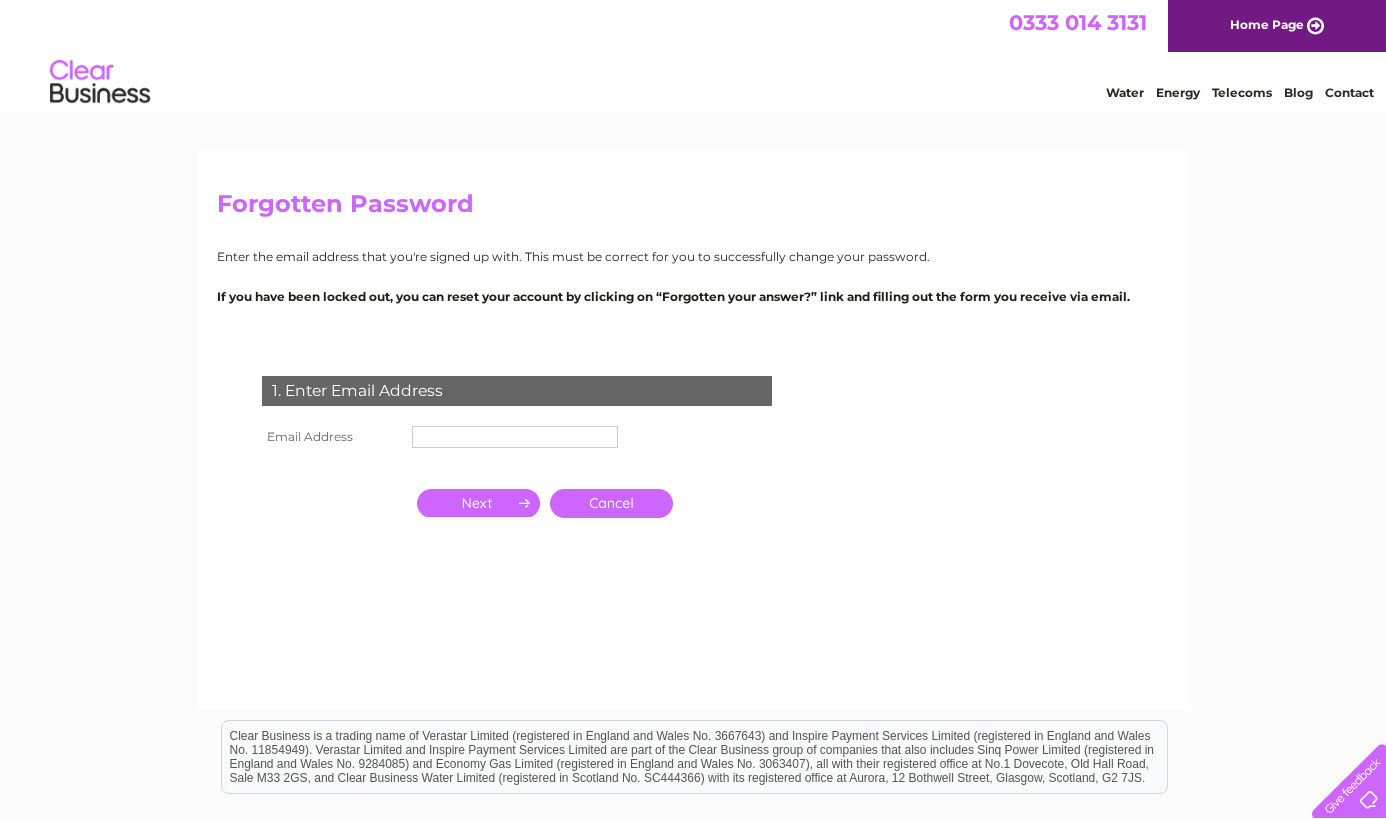 scroll, scrollTop: 0, scrollLeft: 0, axis: both 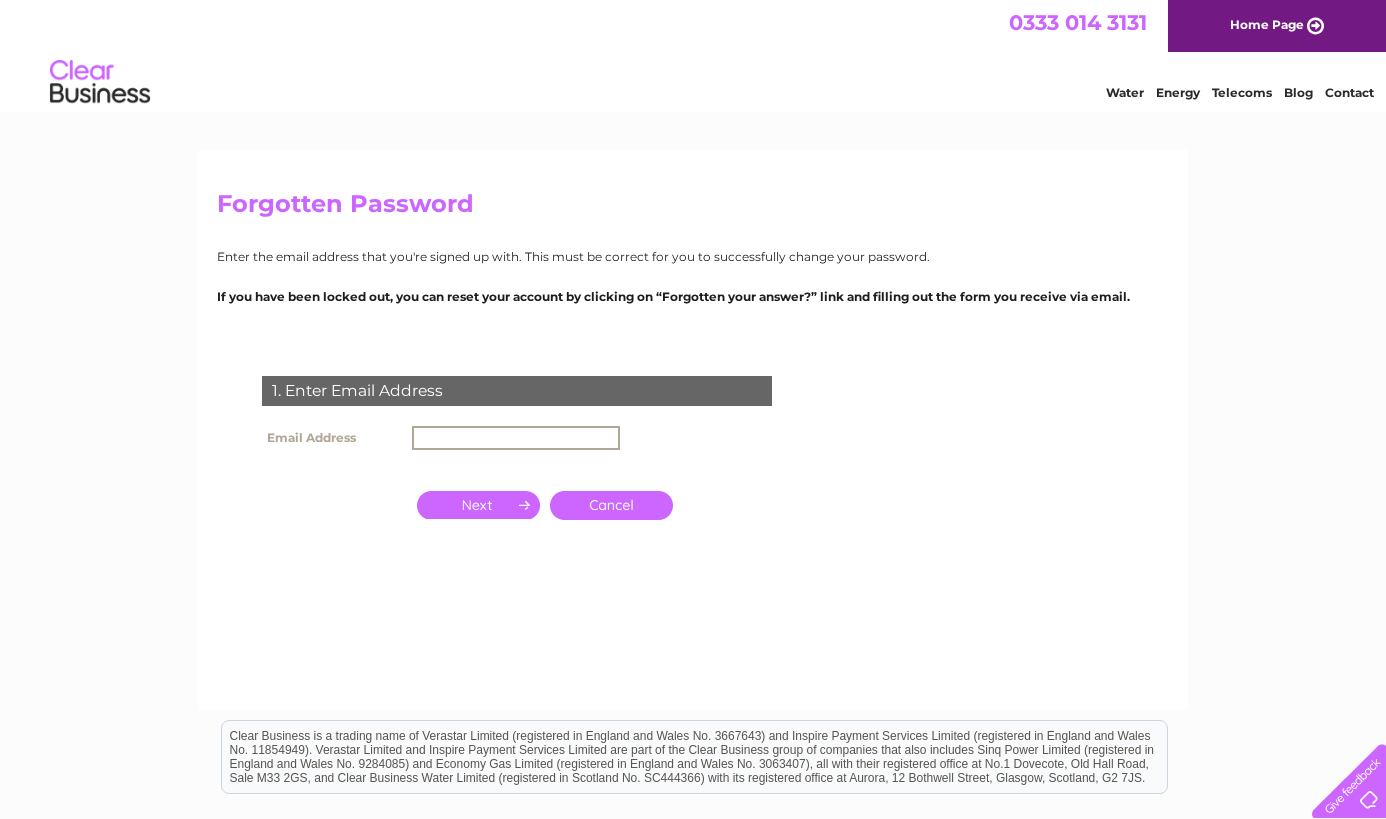 type on "carlarobertson@live.co.uk" 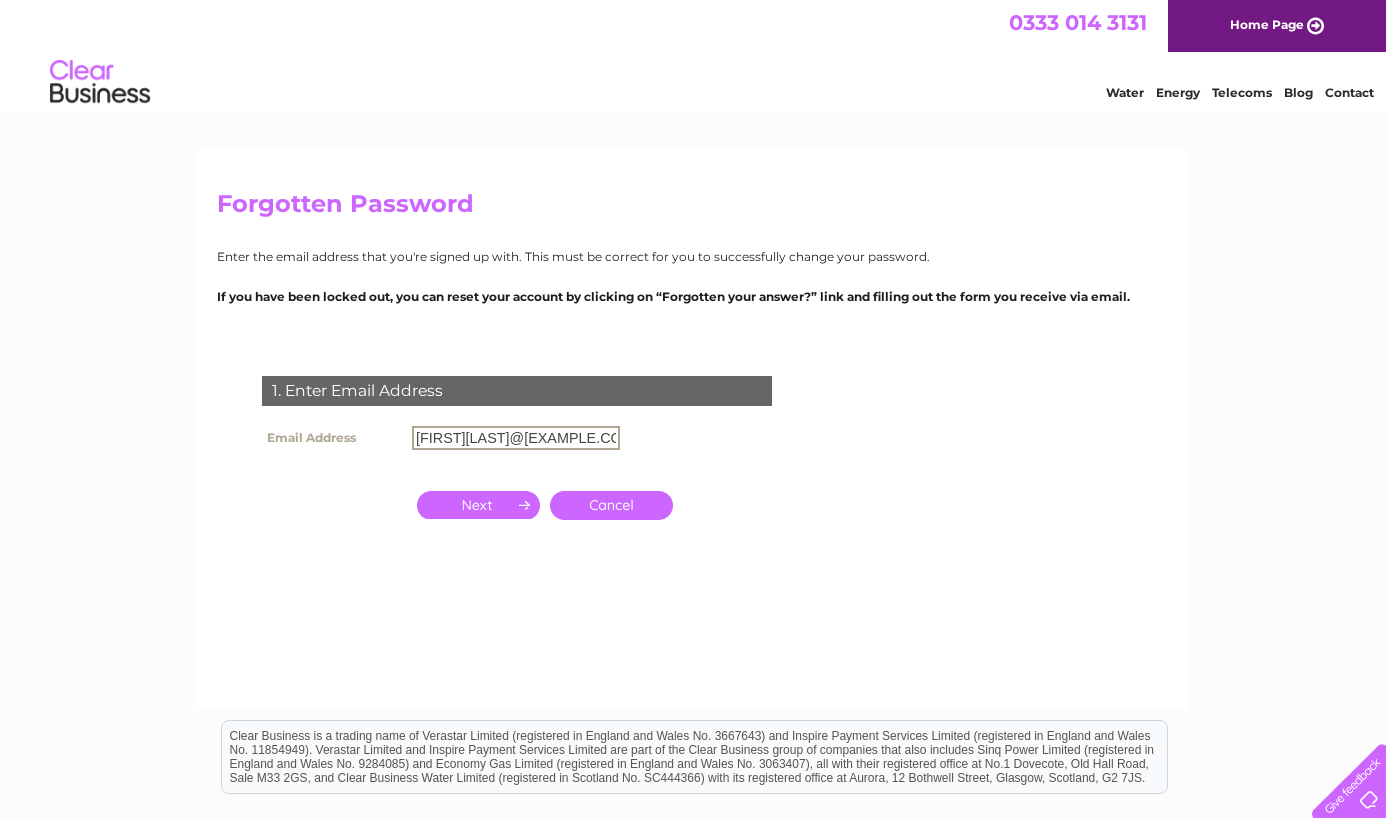 click at bounding box center (478, 505) 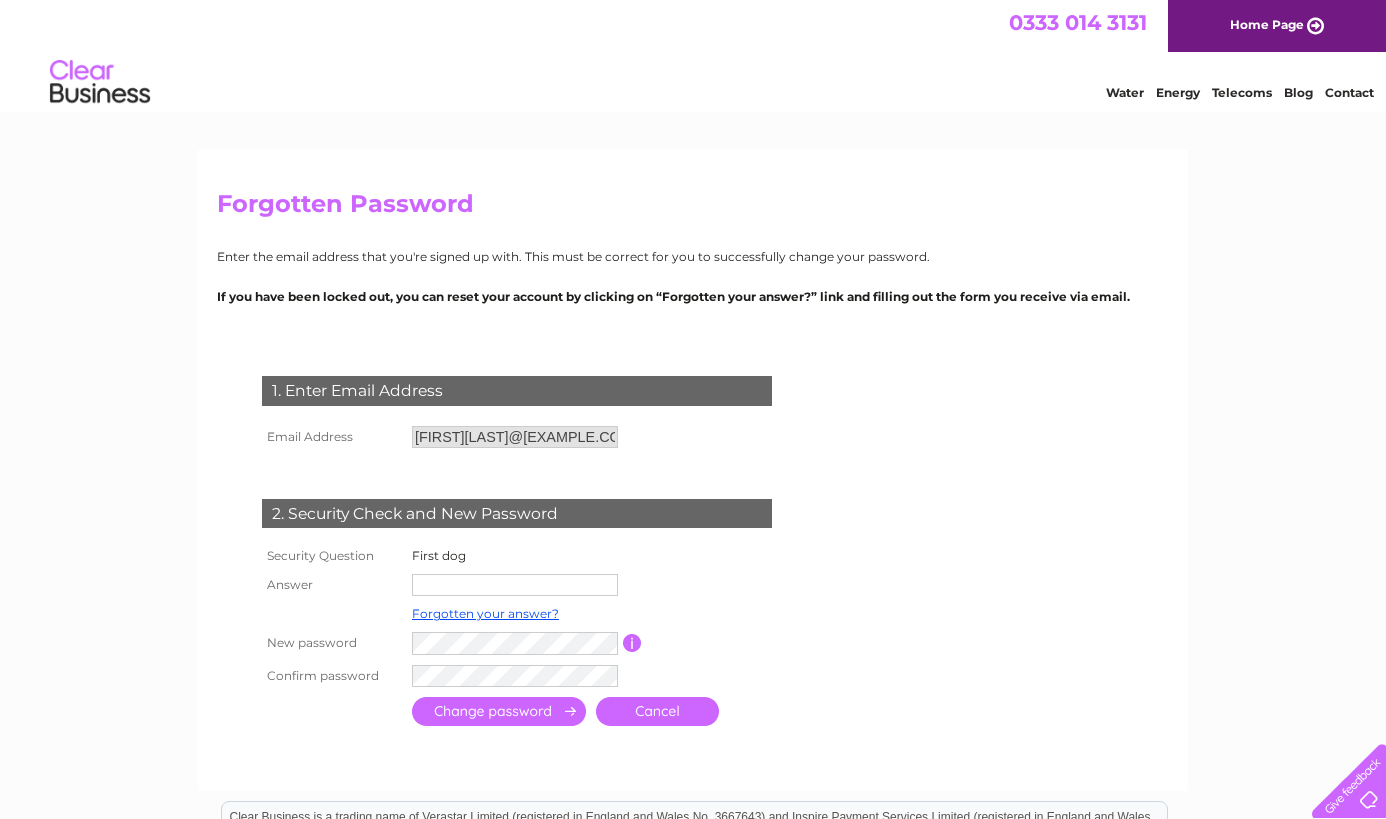 click at bounding box center (515, 585) 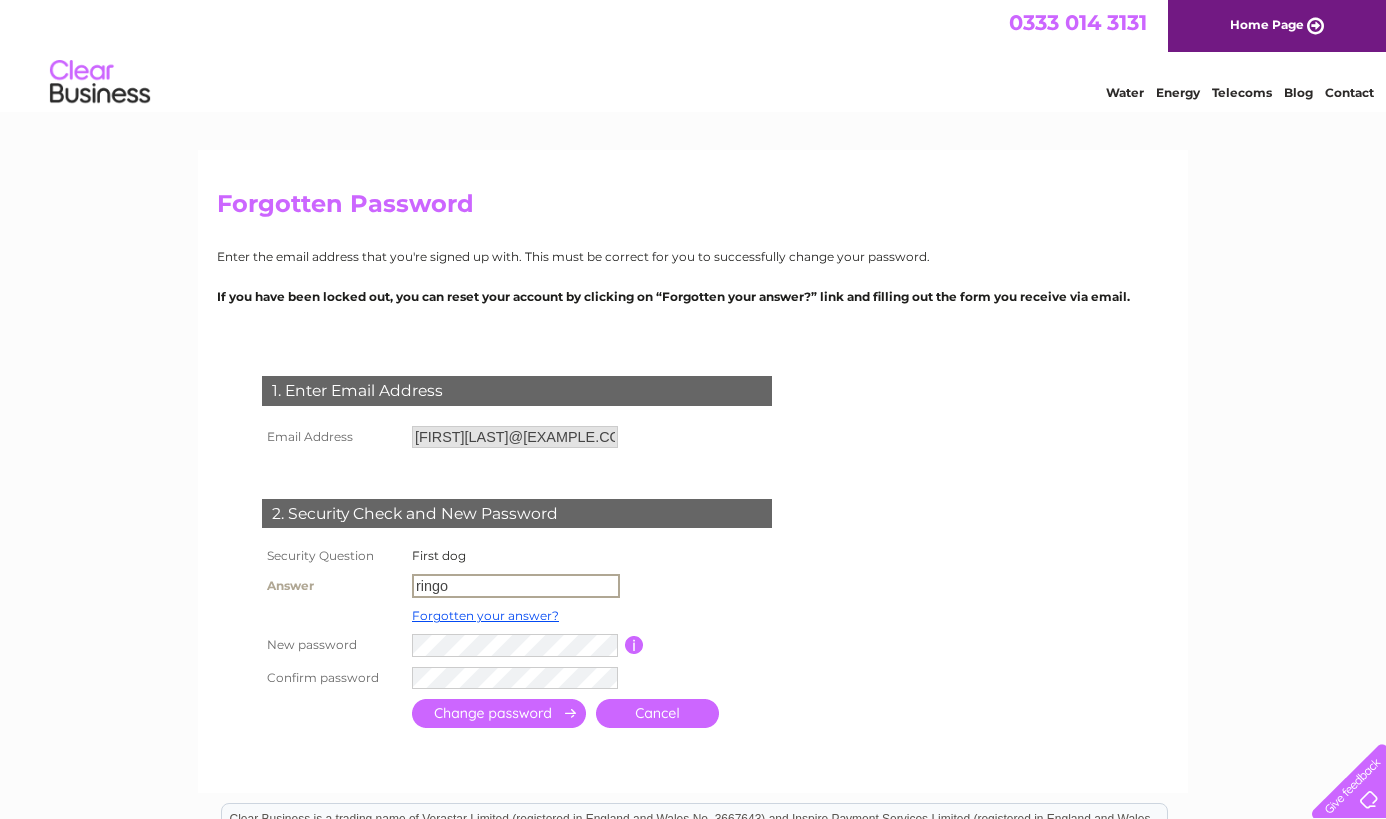 type on "ringo" 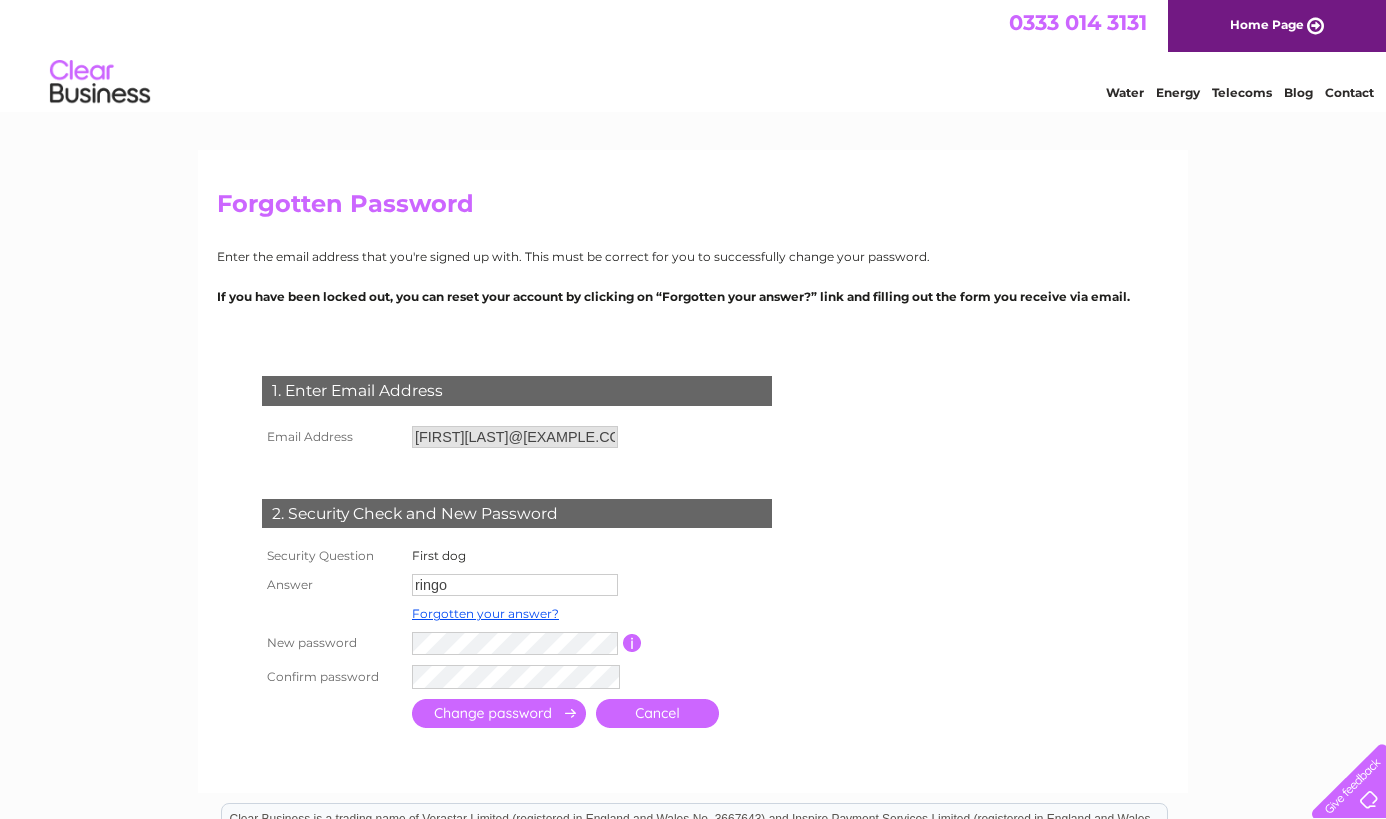 click at bounding box center [632, 643] 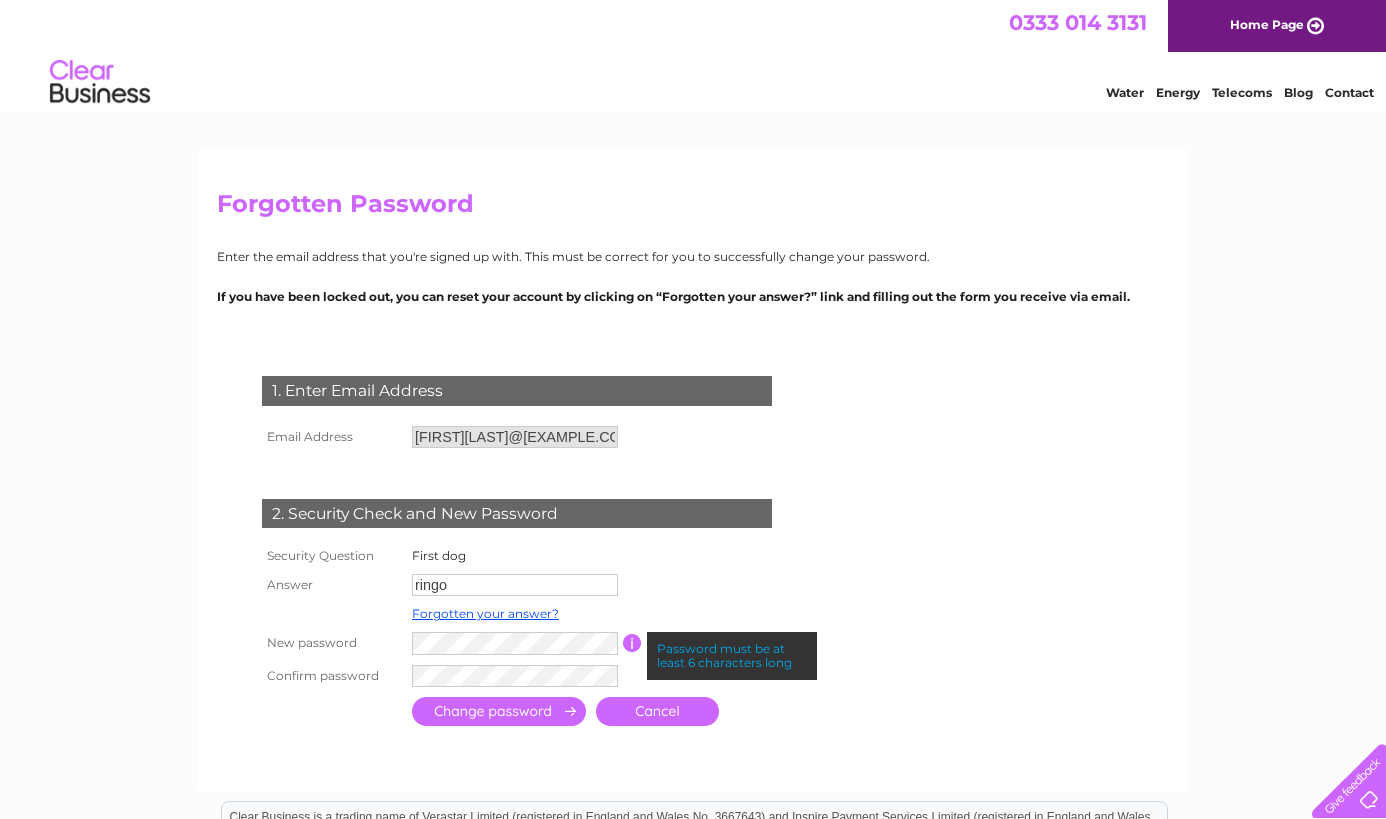 click at bounding box center (712, 585) 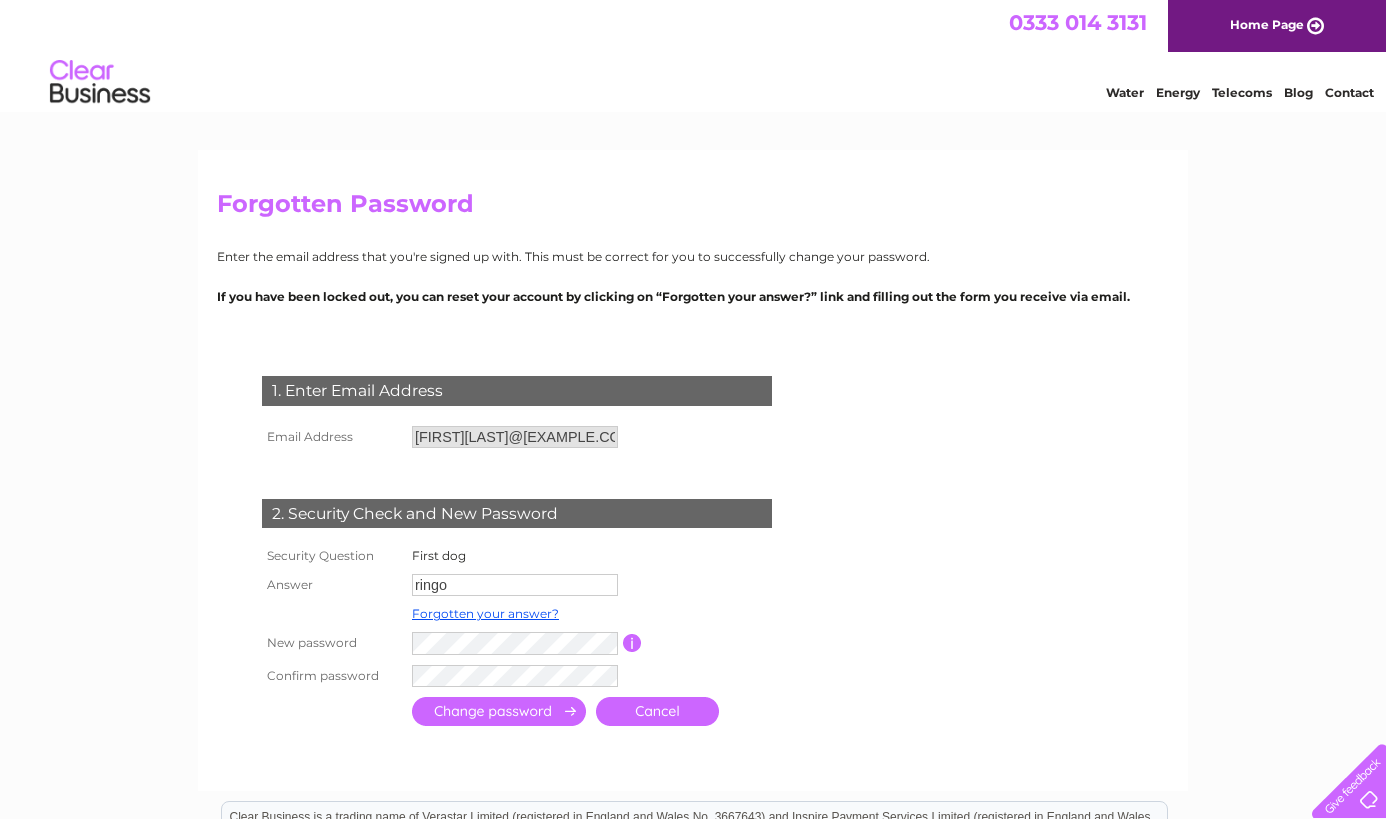 click at bounding box center (499, 711) 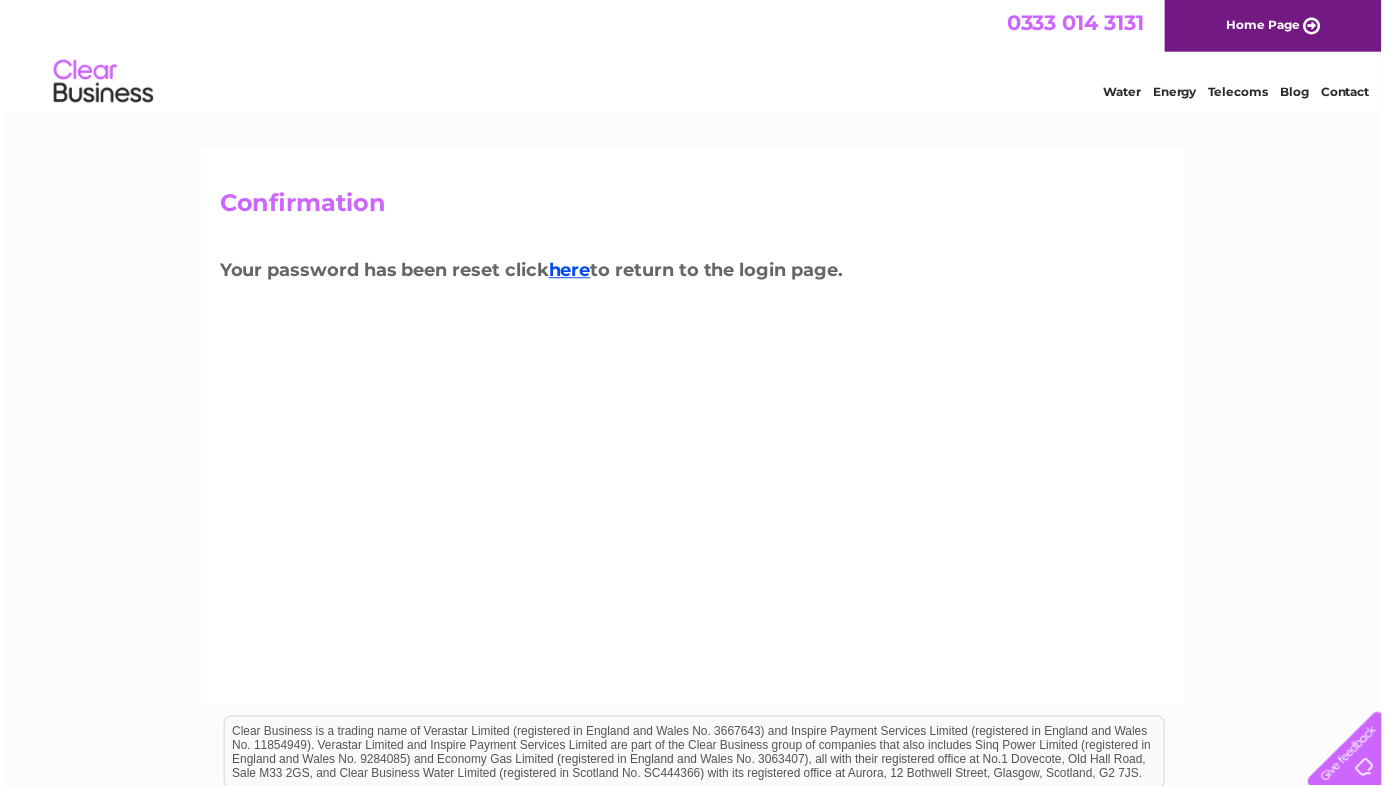 scroll, scrollTop: 0, scrollLeft: 0, axis: both 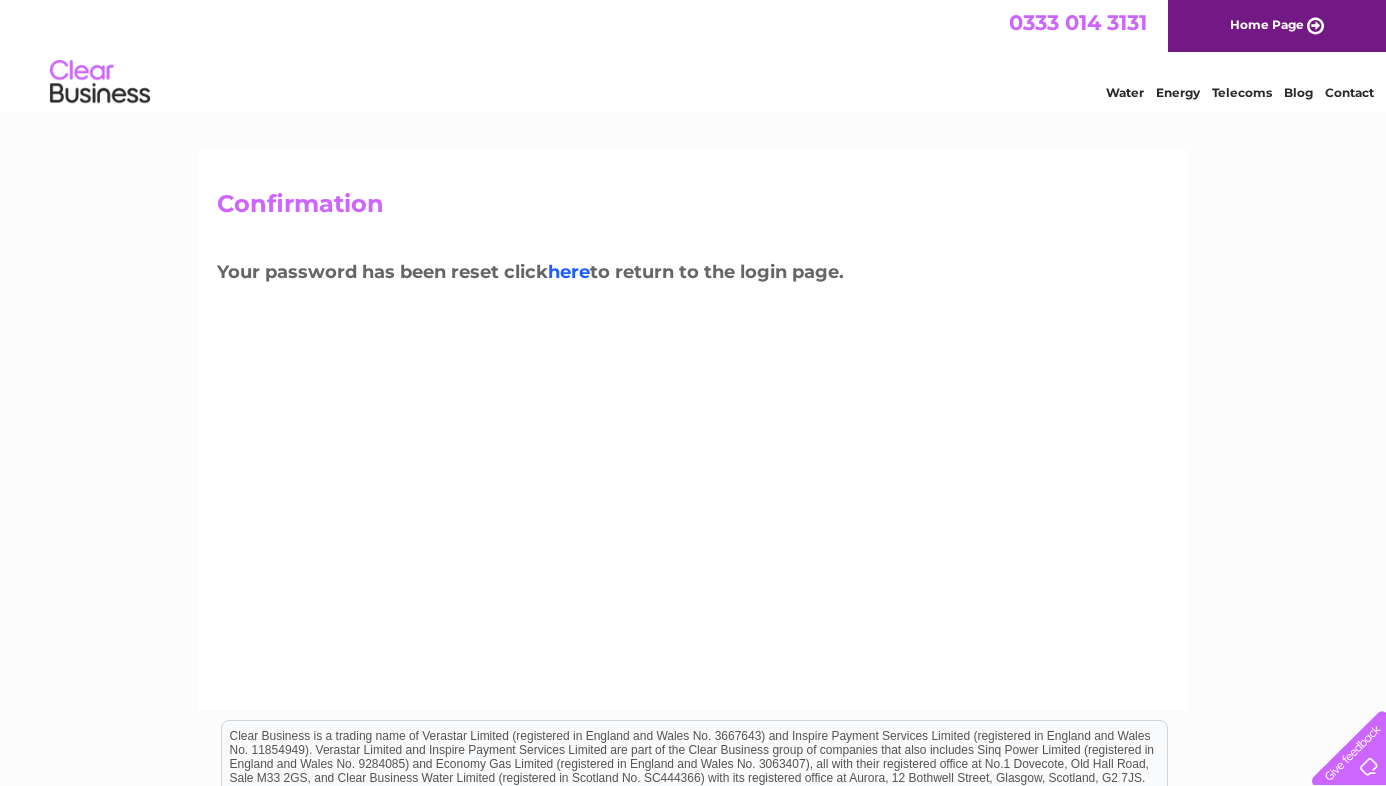 click on "here" at bounding box center (569, 272) 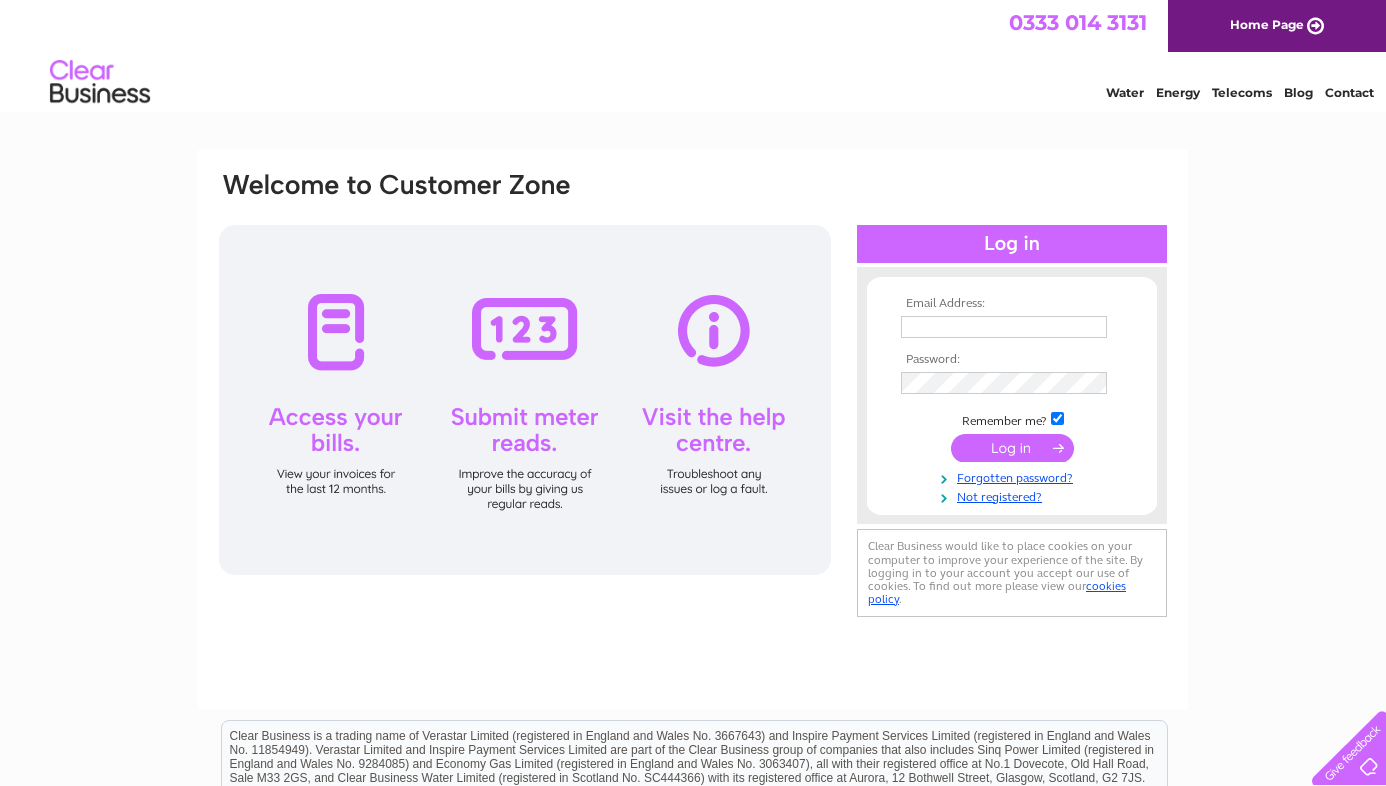 scroll, scrollTop: 0, scrollLeft: 0, axis: both 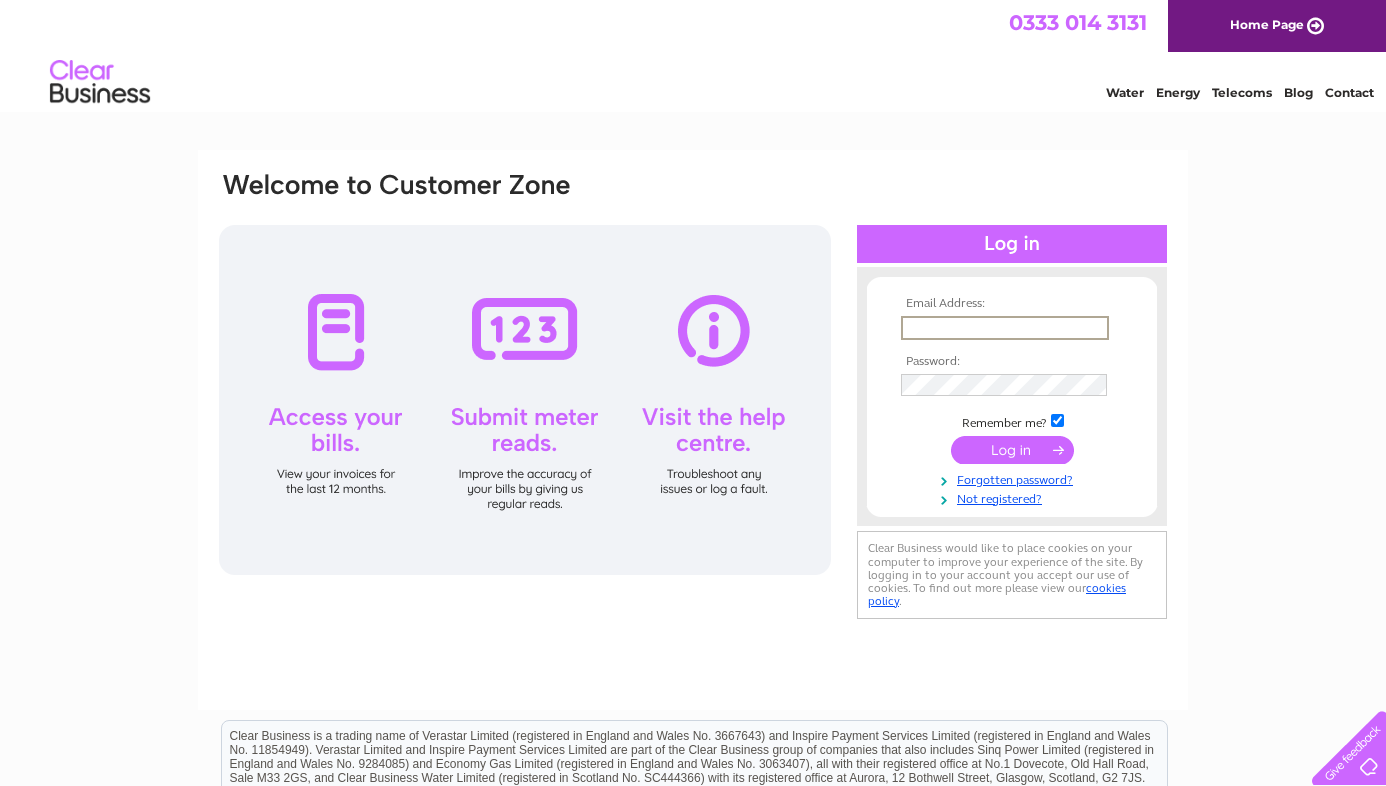 type on "carlarobertson@live.co.uk" 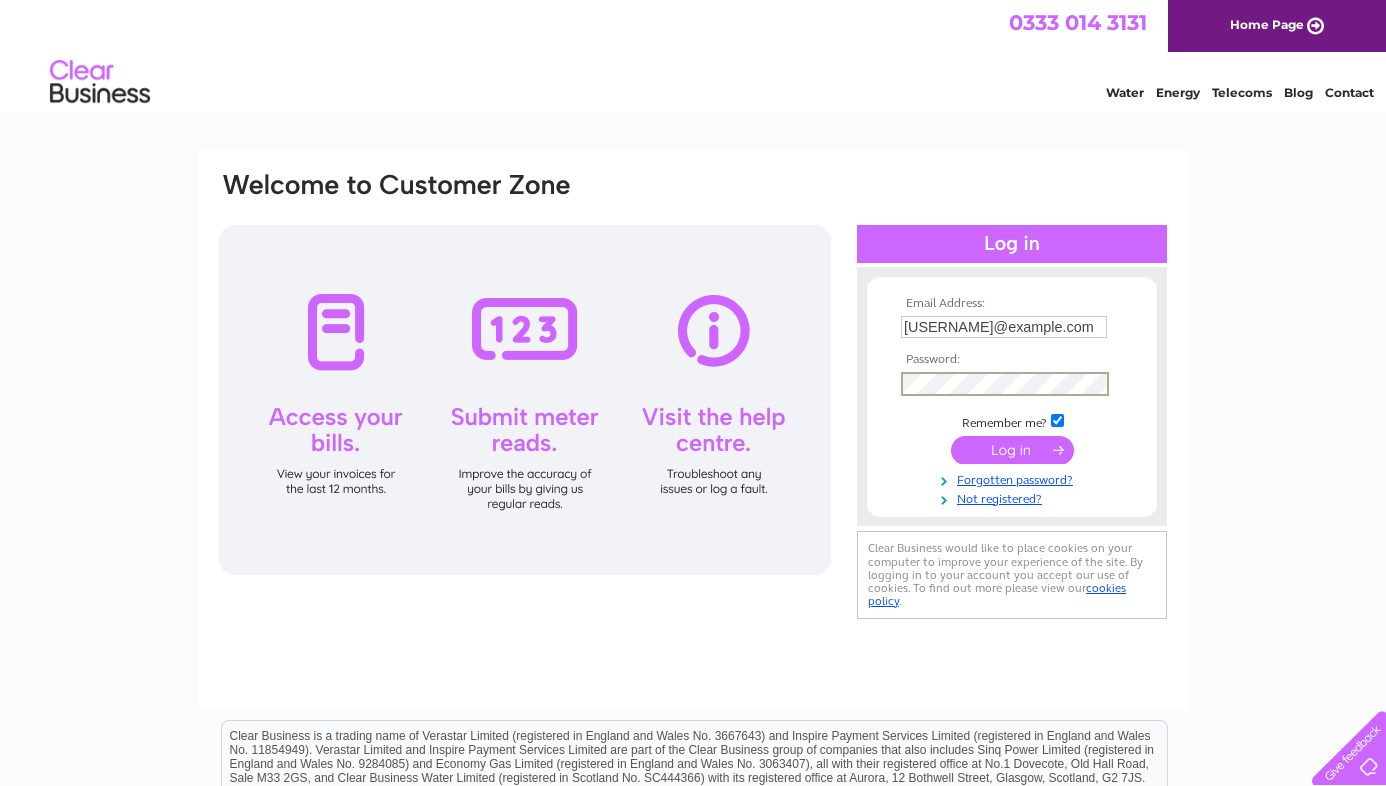 click at bounding box center [1012, 450] 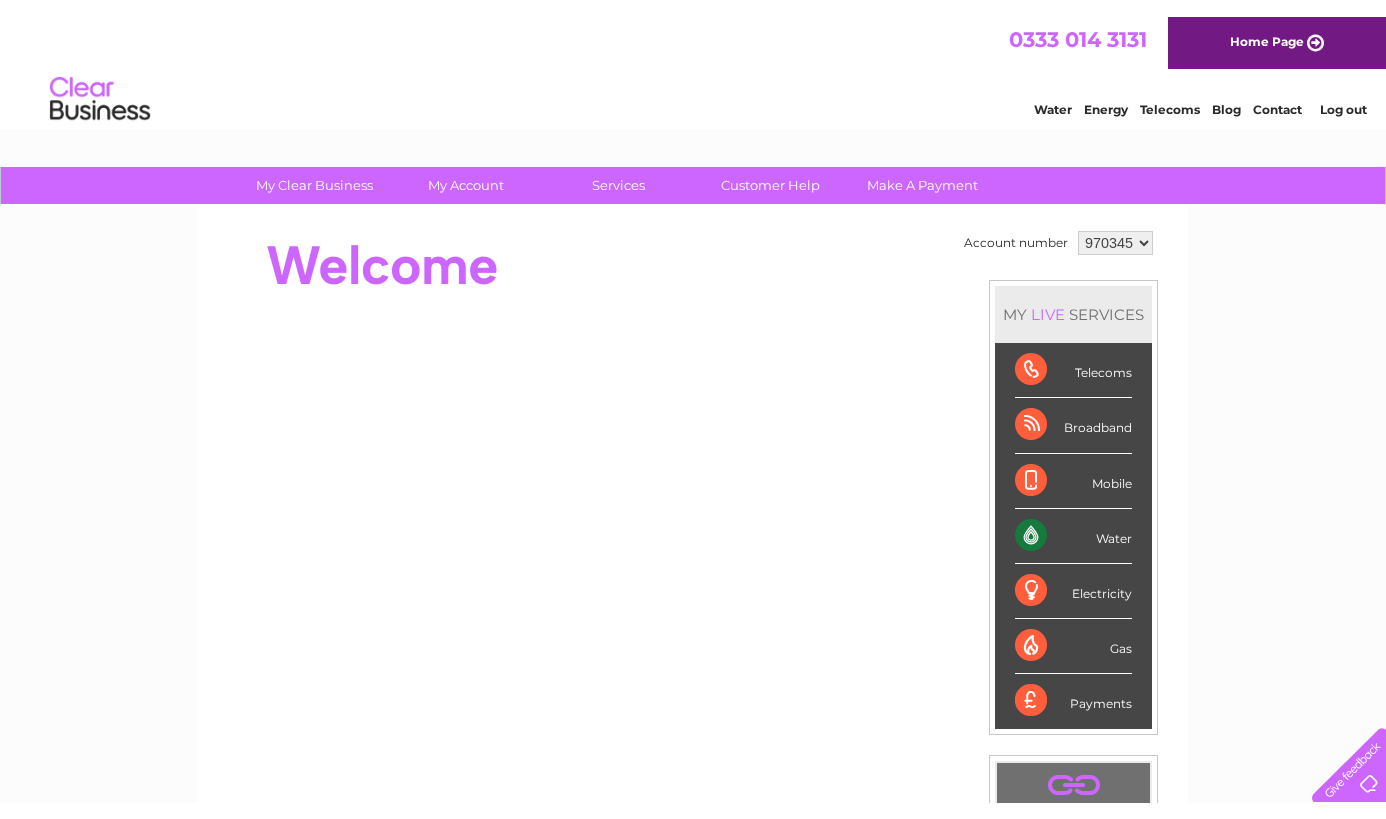 scroll, scrollTop: 0, scrollLeft: 0, axis: both 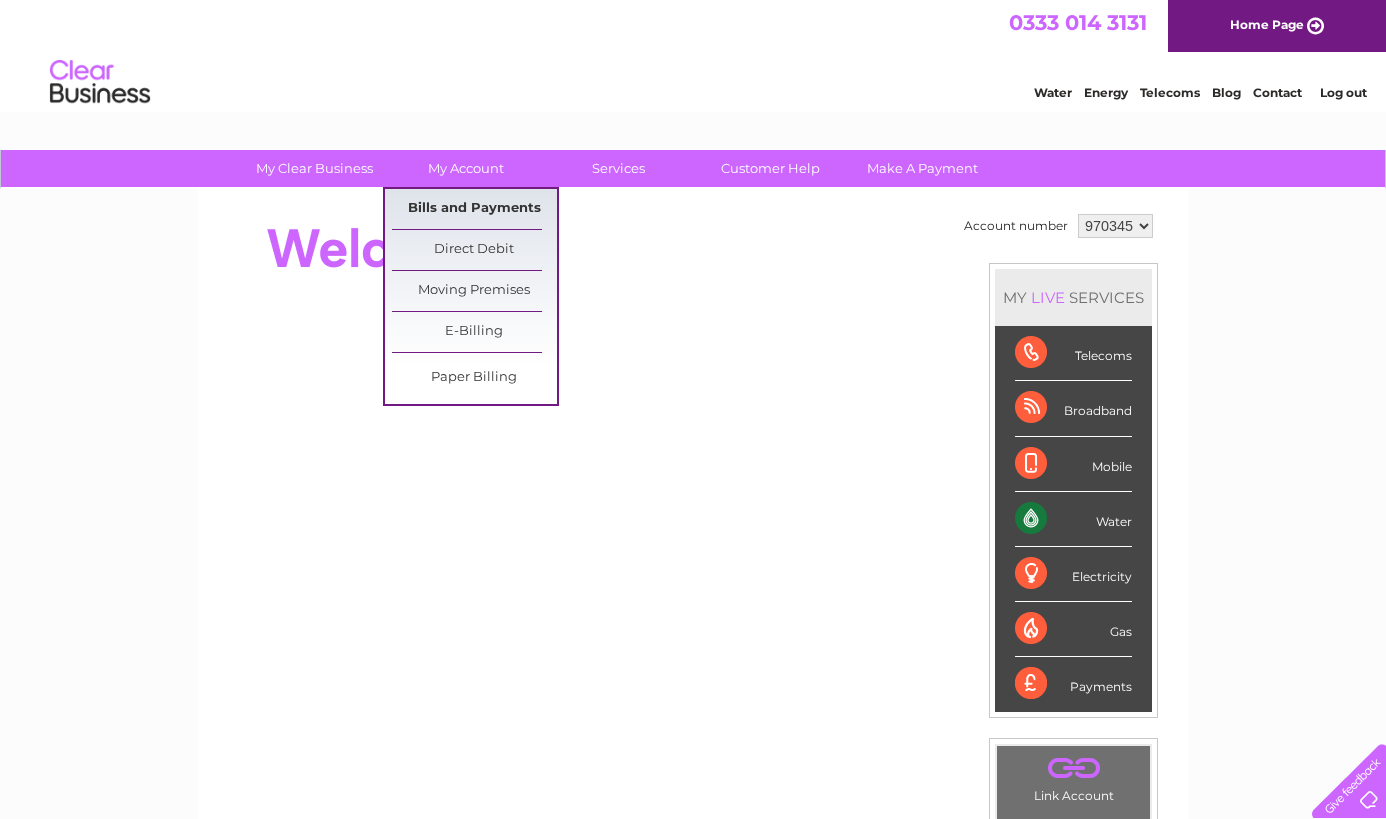 click on "Bills and Payments" at bounding box center (474, 209) 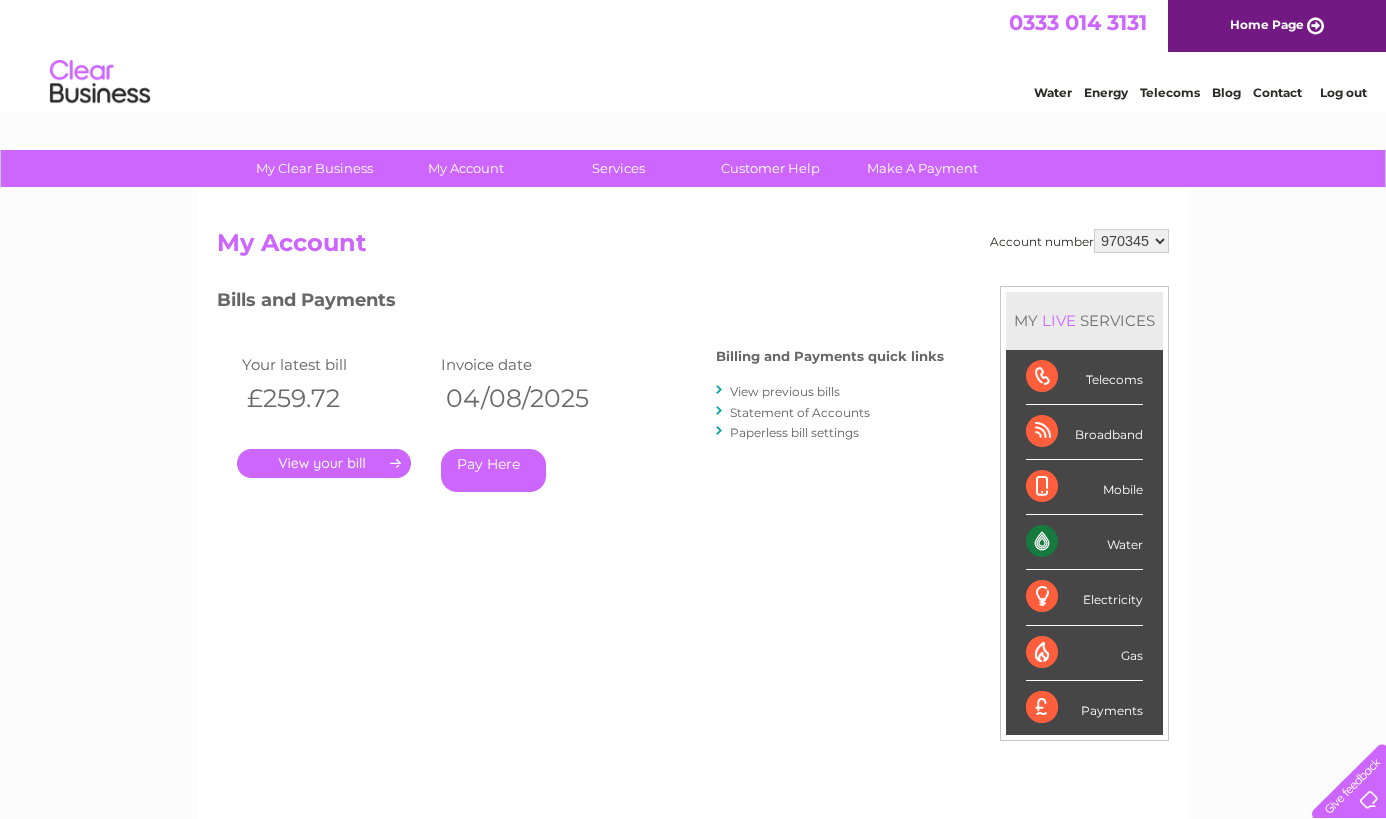 scroll, scrollTop: 0, scrollLeft: 0, axis: both 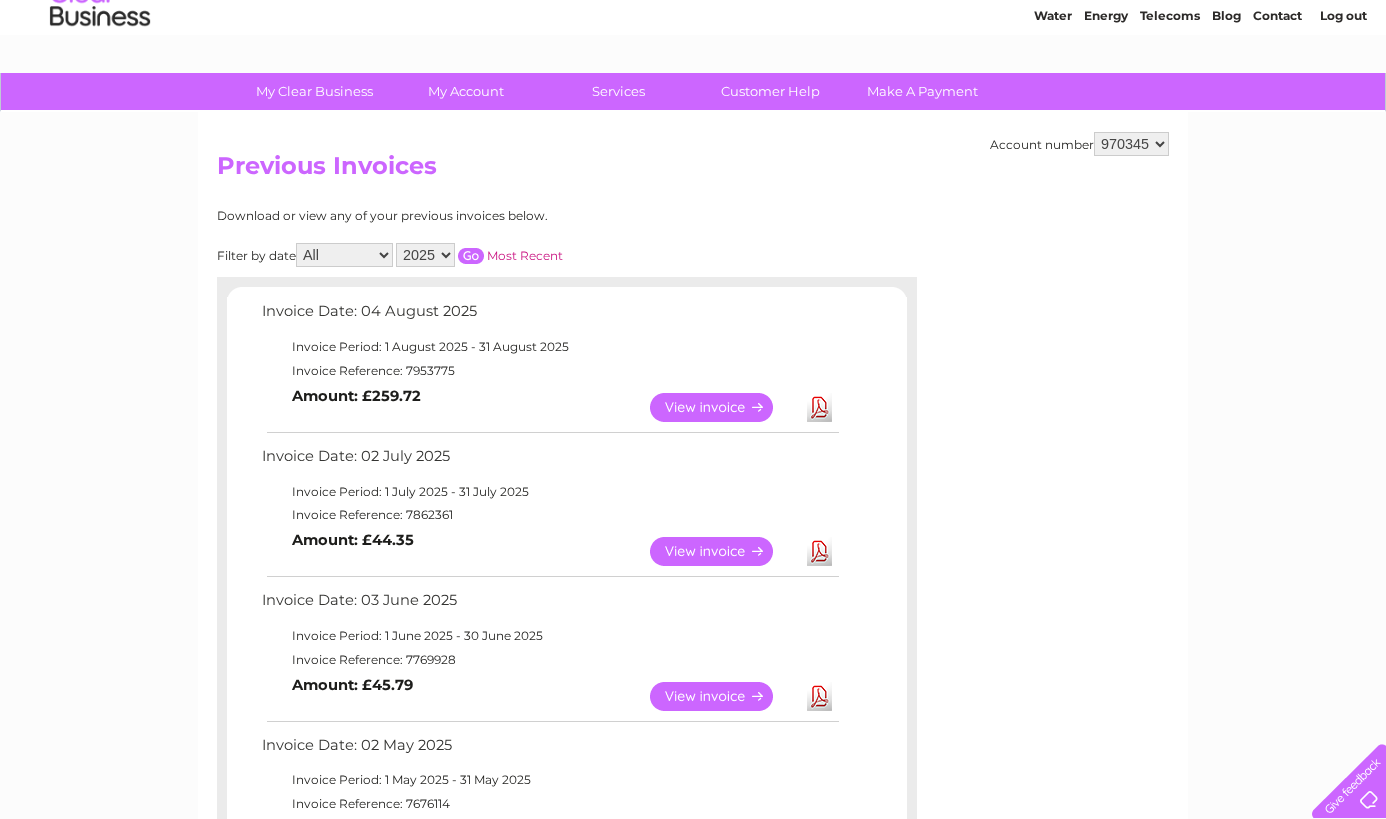 click on "2025
2024
2023
2022" at bounding box center (425, 255) 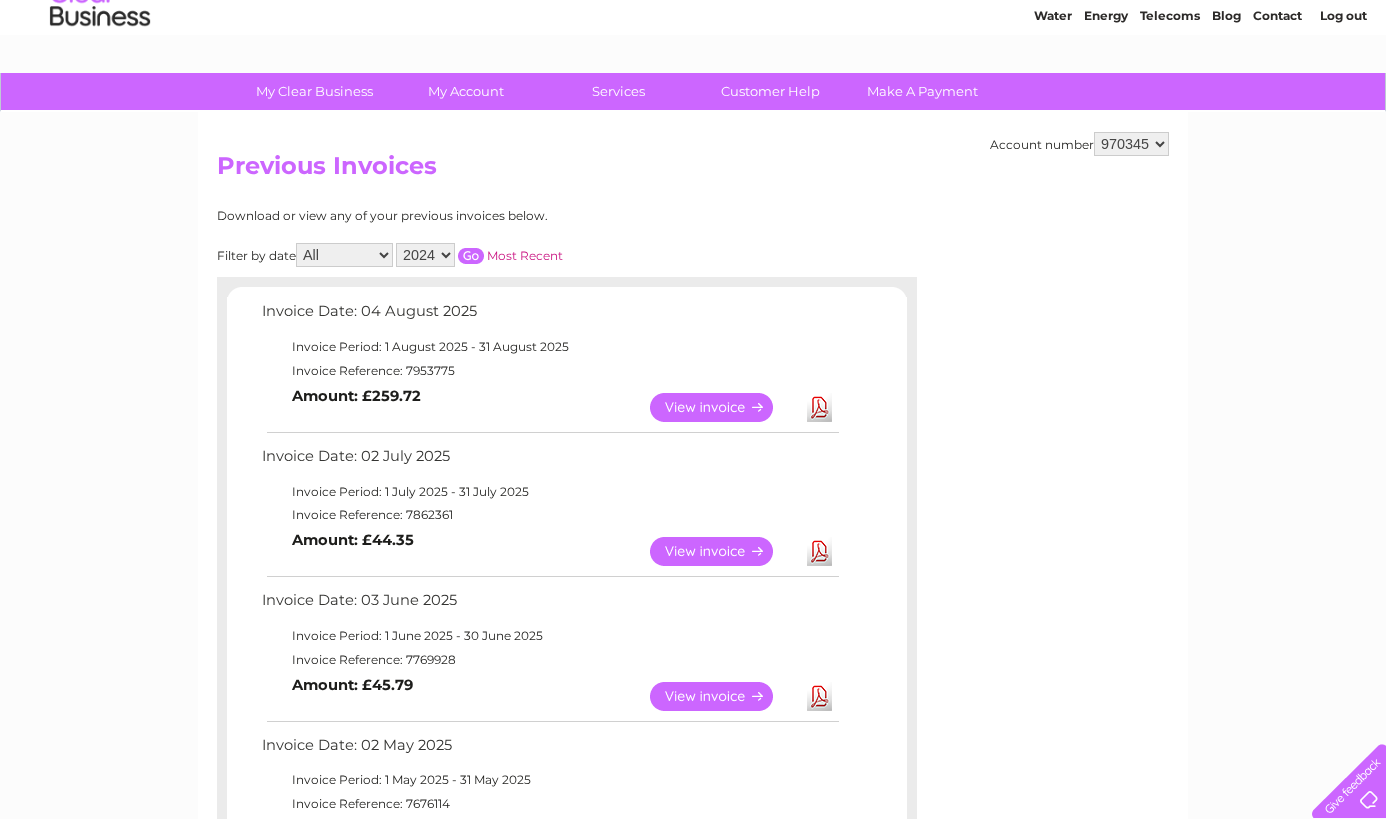 click at bounding box center [471, 256] 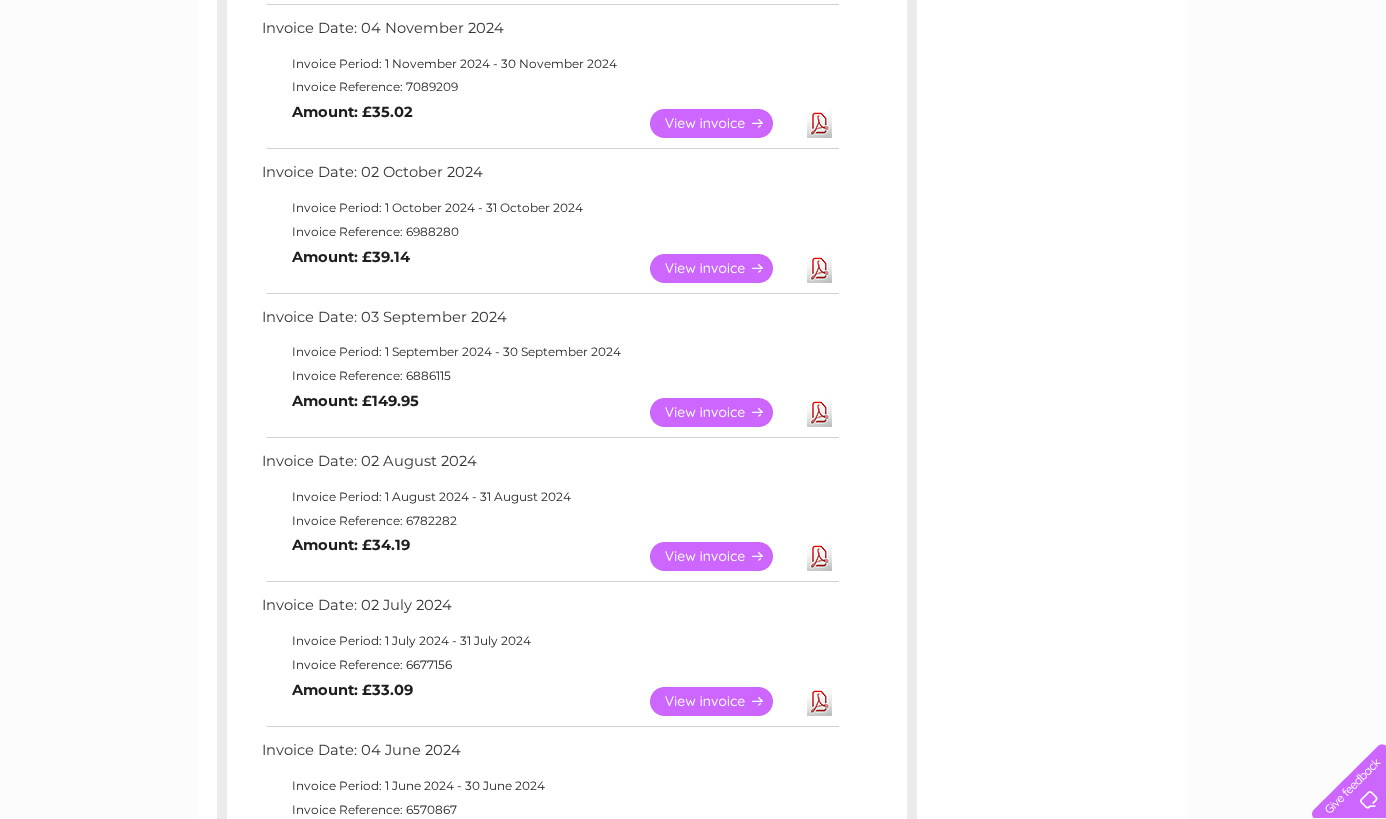 scroll, scrollTop: 611, scrollLeft: 0, axis: vertical 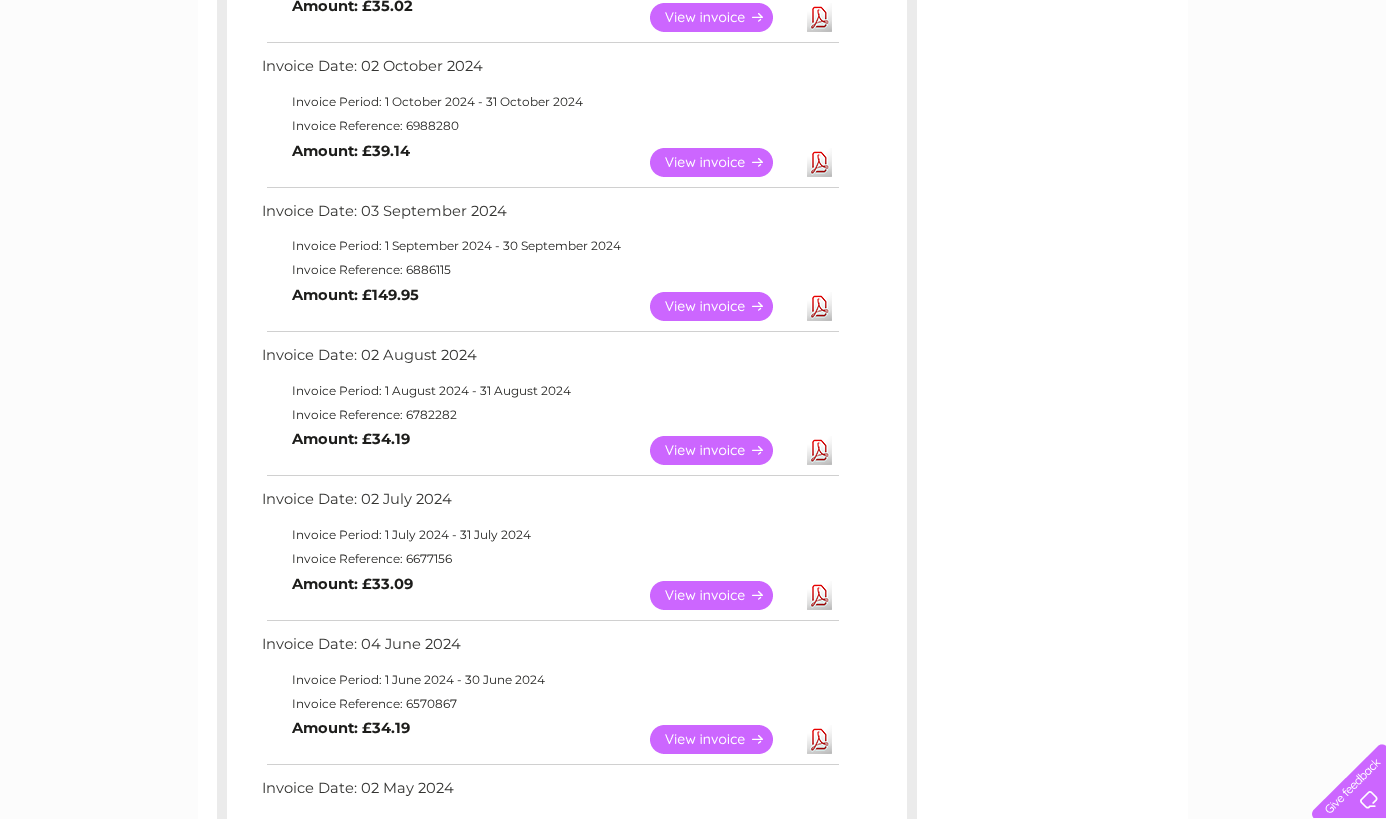 click on "View" at bounding box center [723, 306] 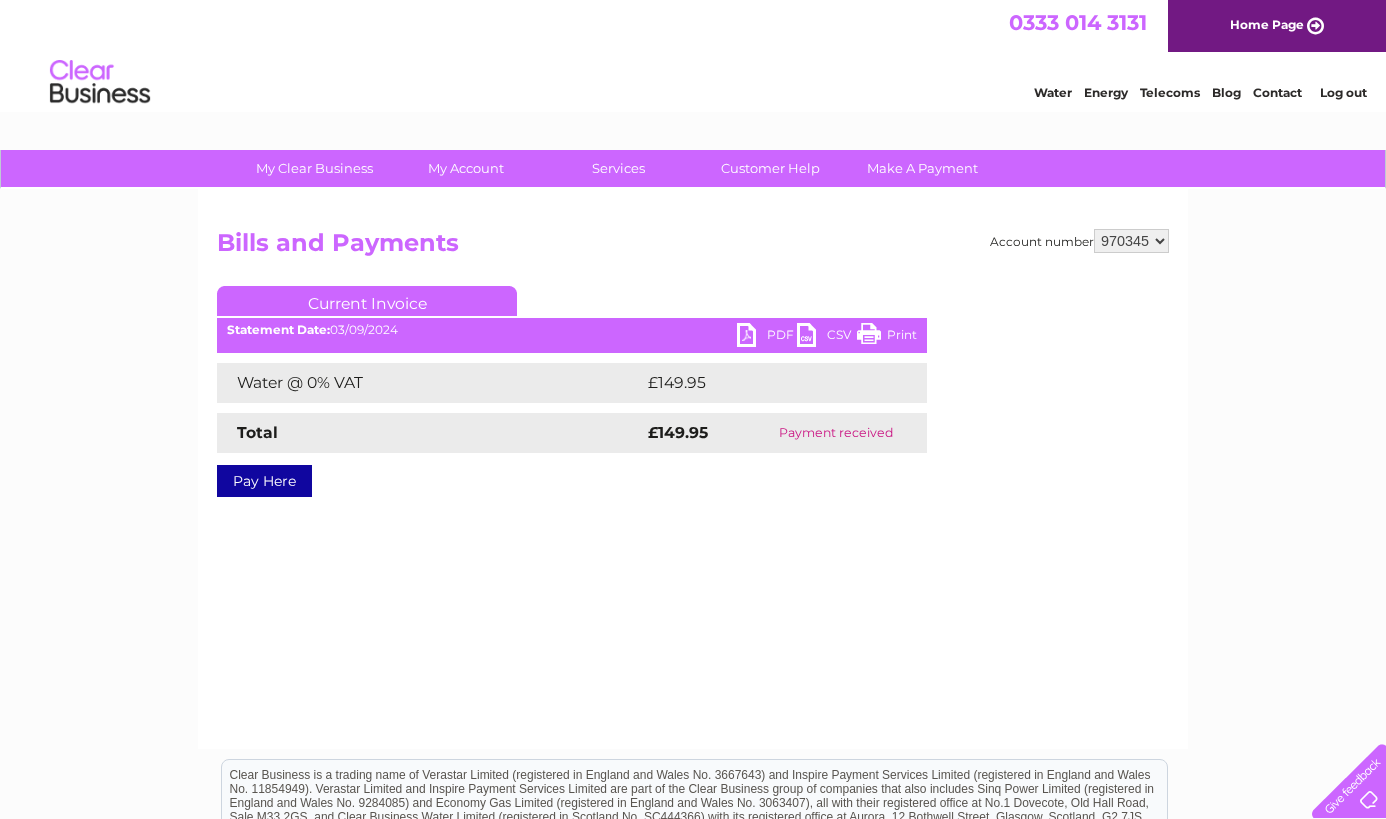 scroll, scrollTop: 0, scrollLeft: 0, axis: both 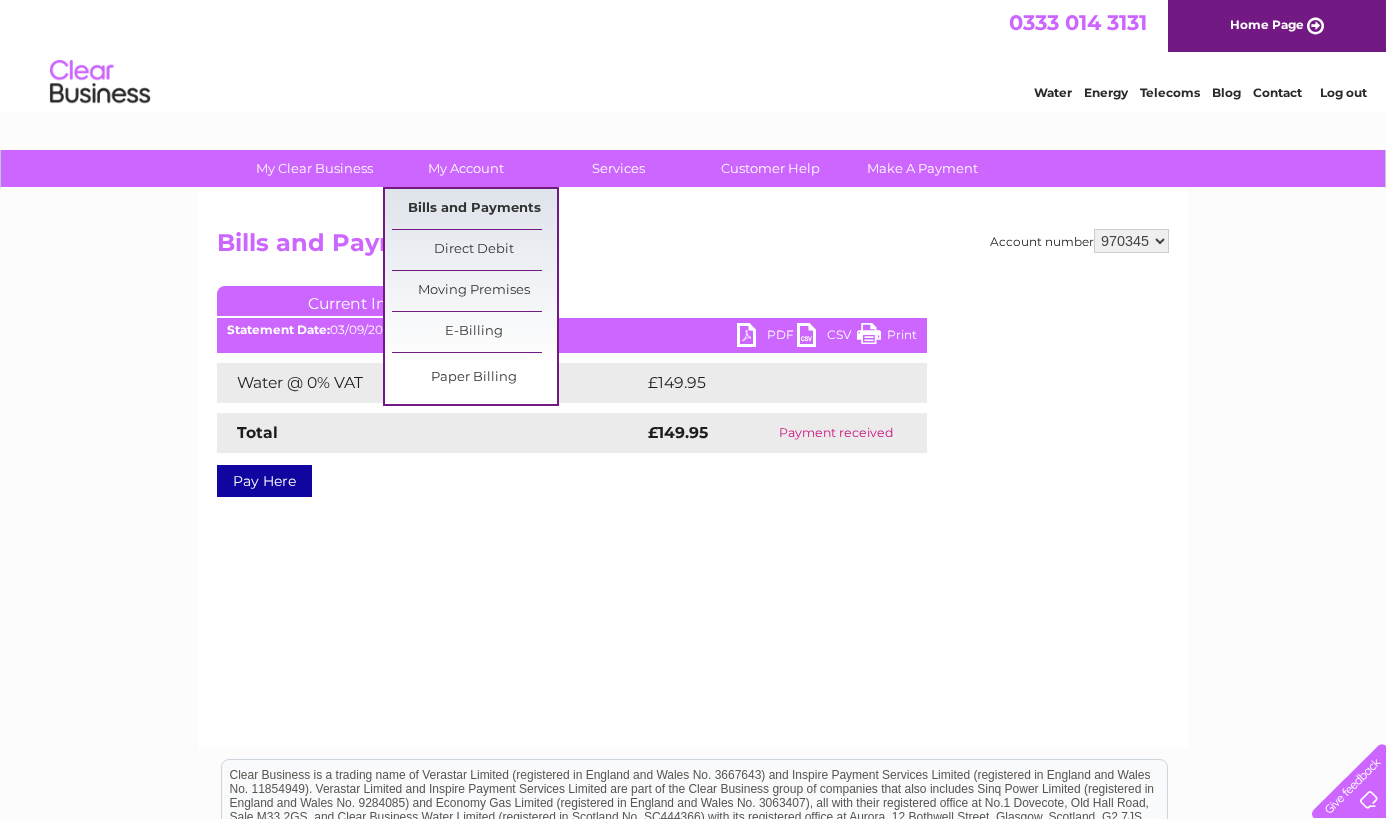 click on "Bills and Payments" at bounding box center [474, 209] 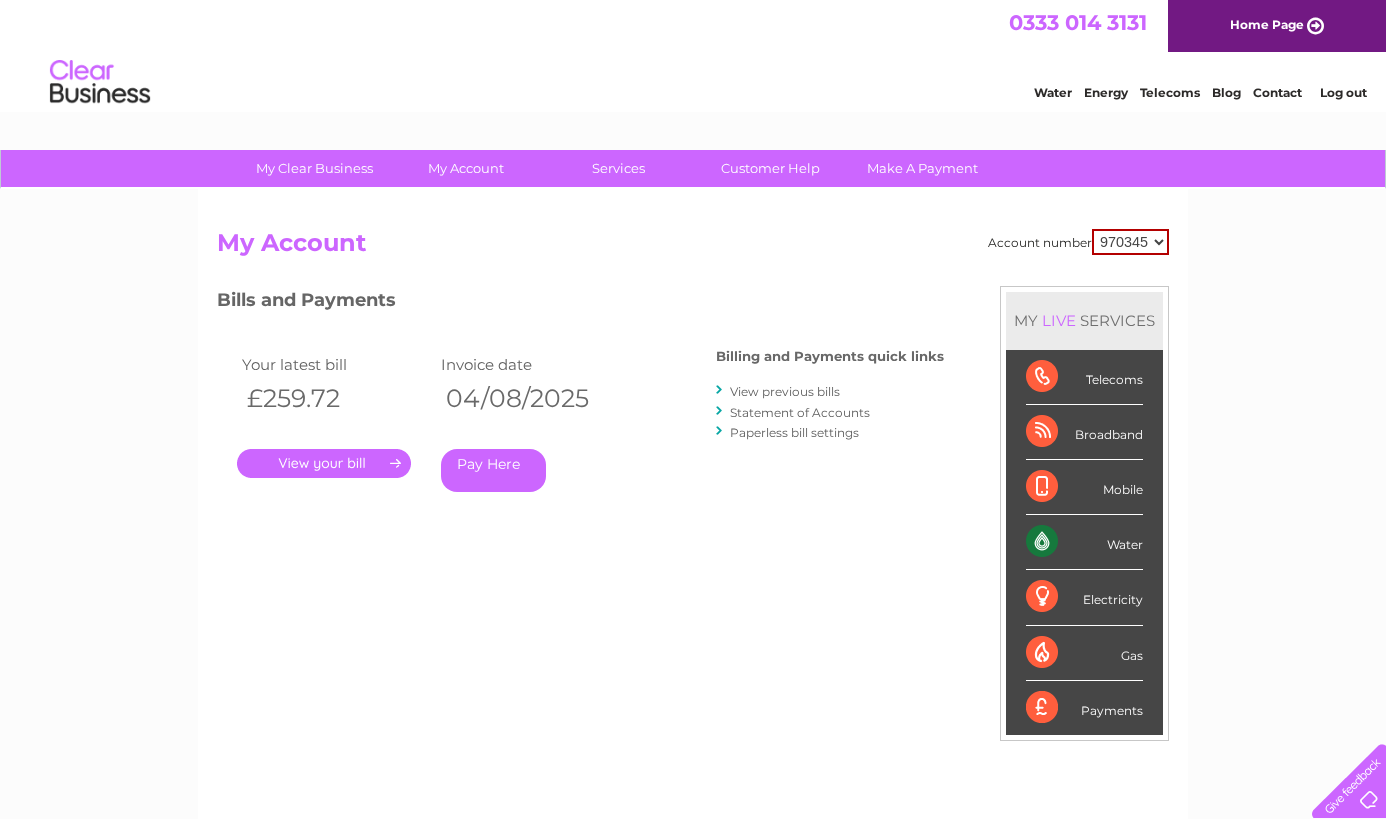 scroll, scrollTop: 0, scrollLeft: 0, axis: both 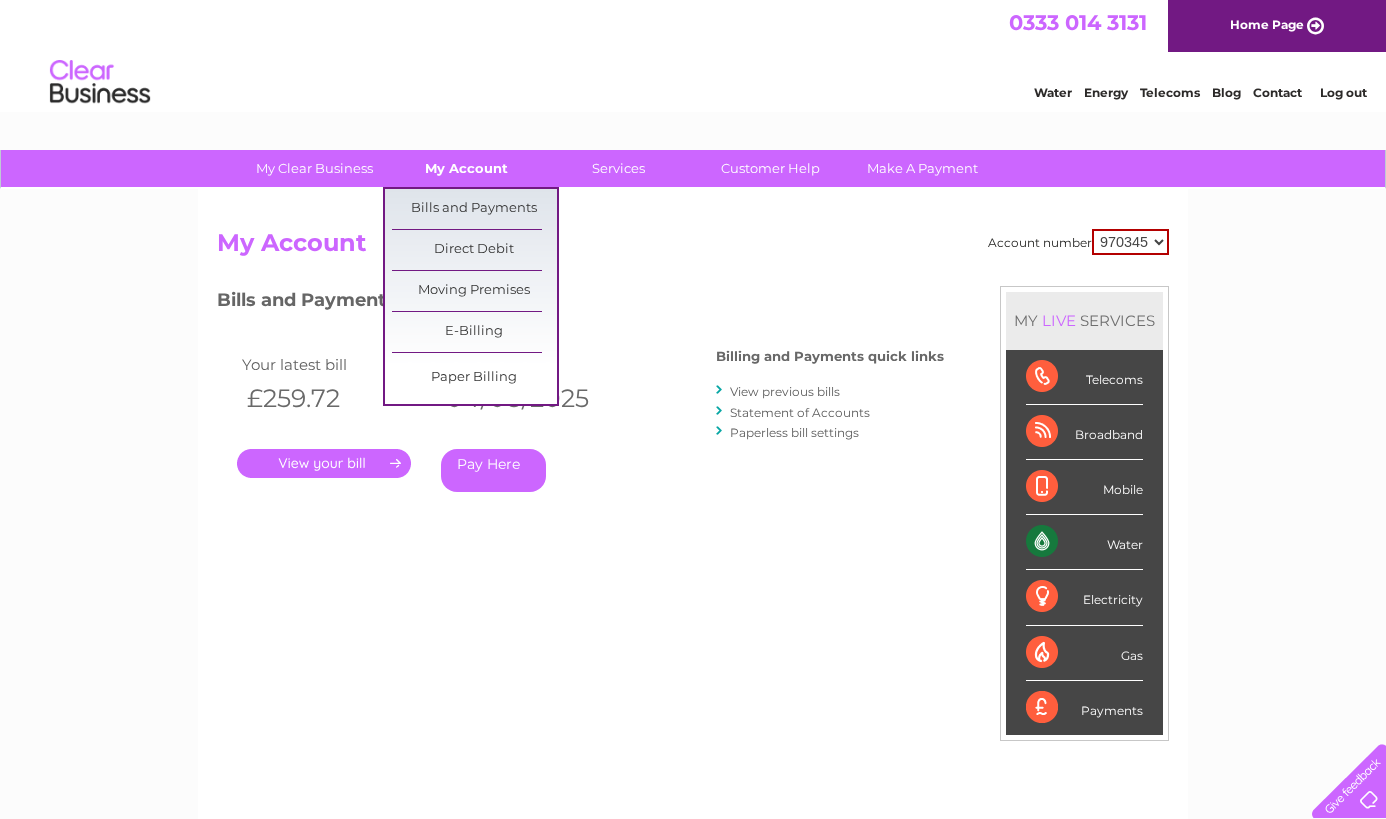 click on "My Account" at bounding box center (466, 168) 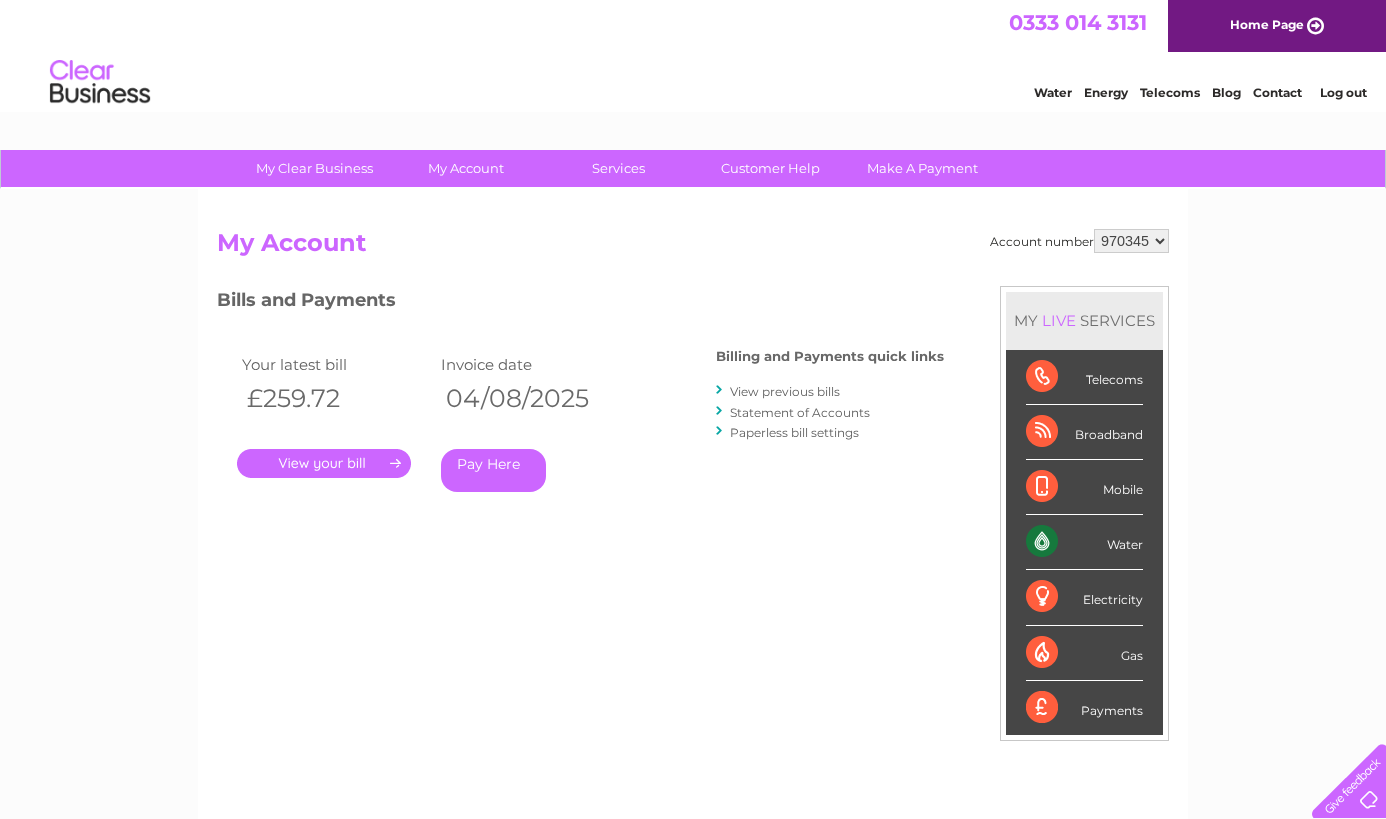 scroll, scrollTop: 0, scrollLeft: 0, axis: both 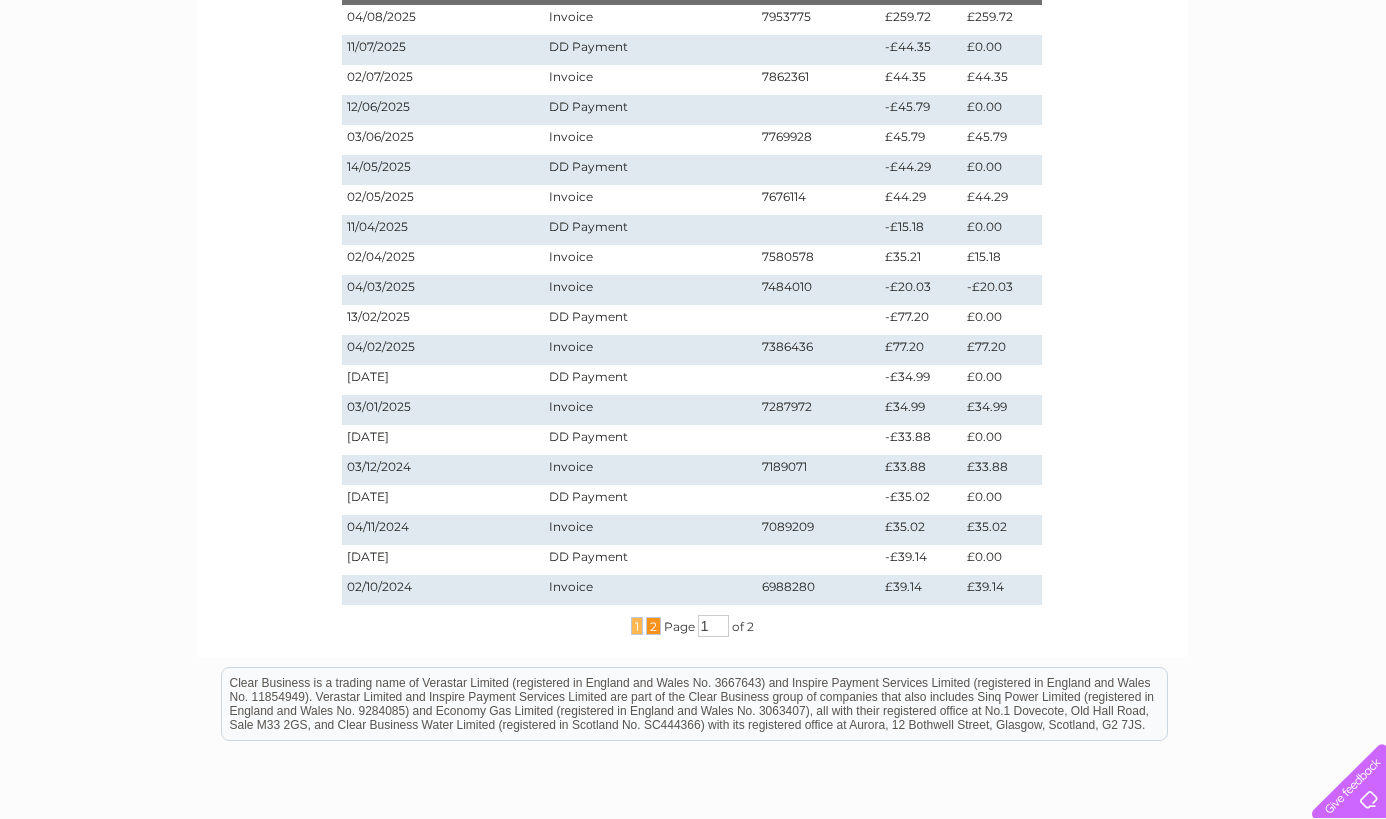 click on "2" at bounding box center (653, 626) 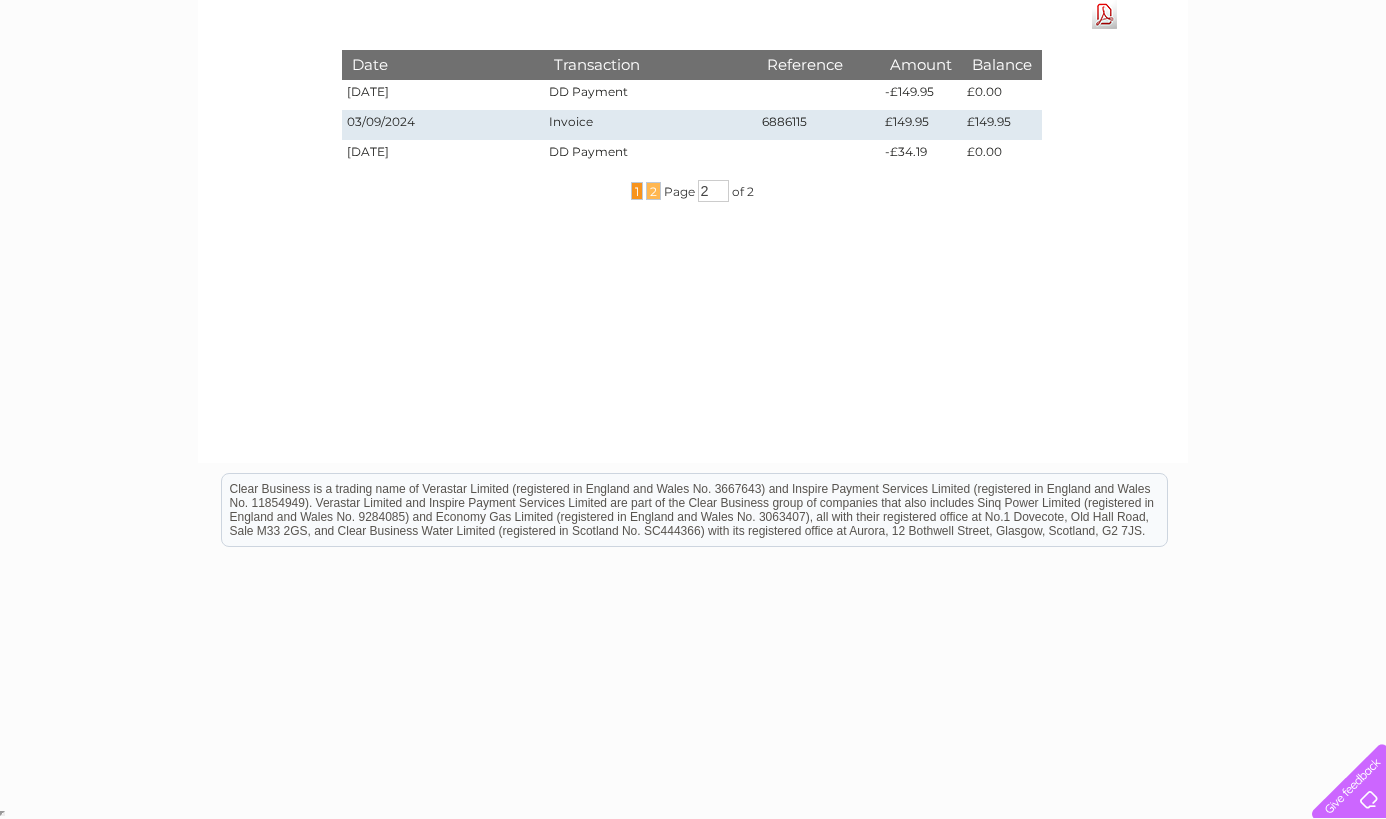 click on "1" at bounding box center (637, 191) 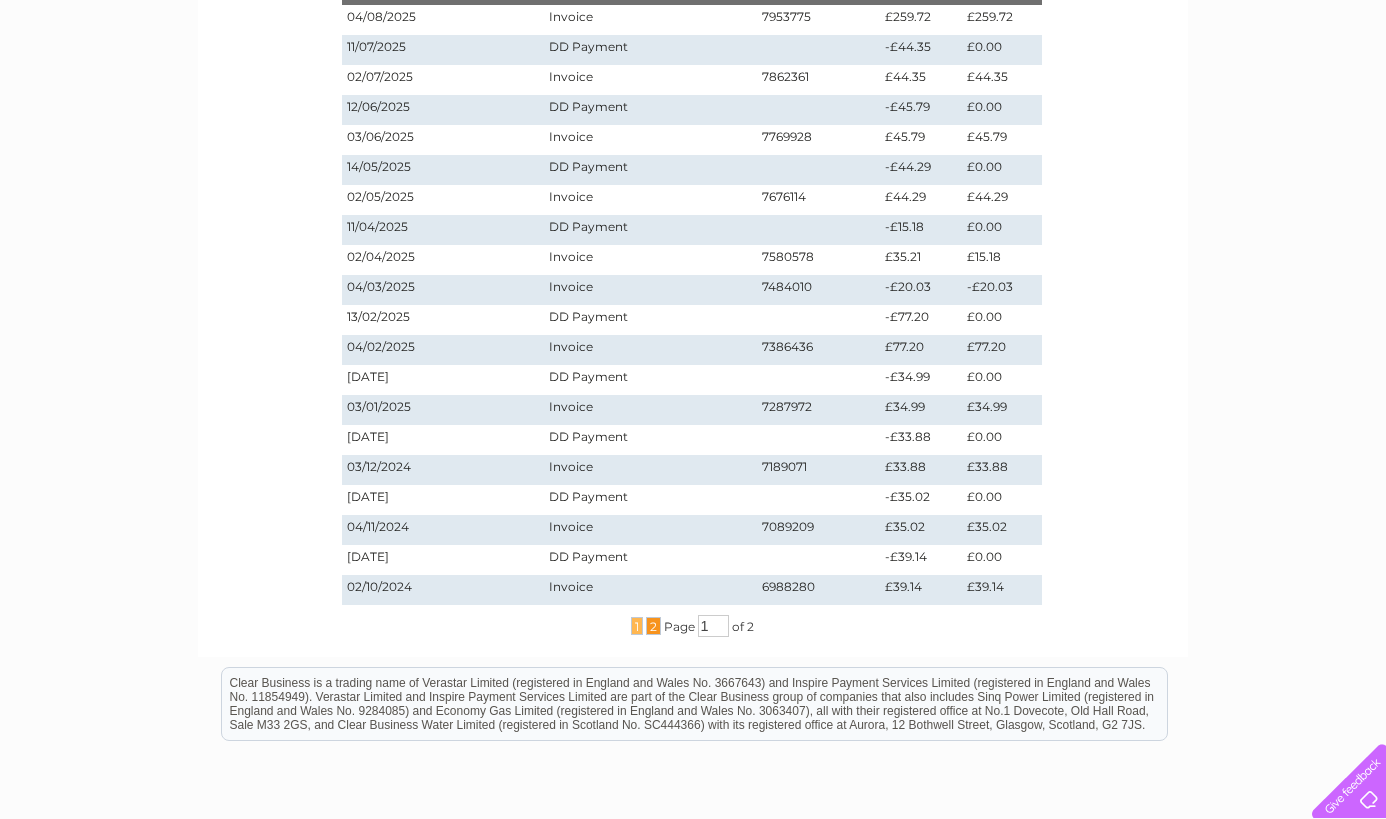 click on "2" at bounding box center [653, 626] 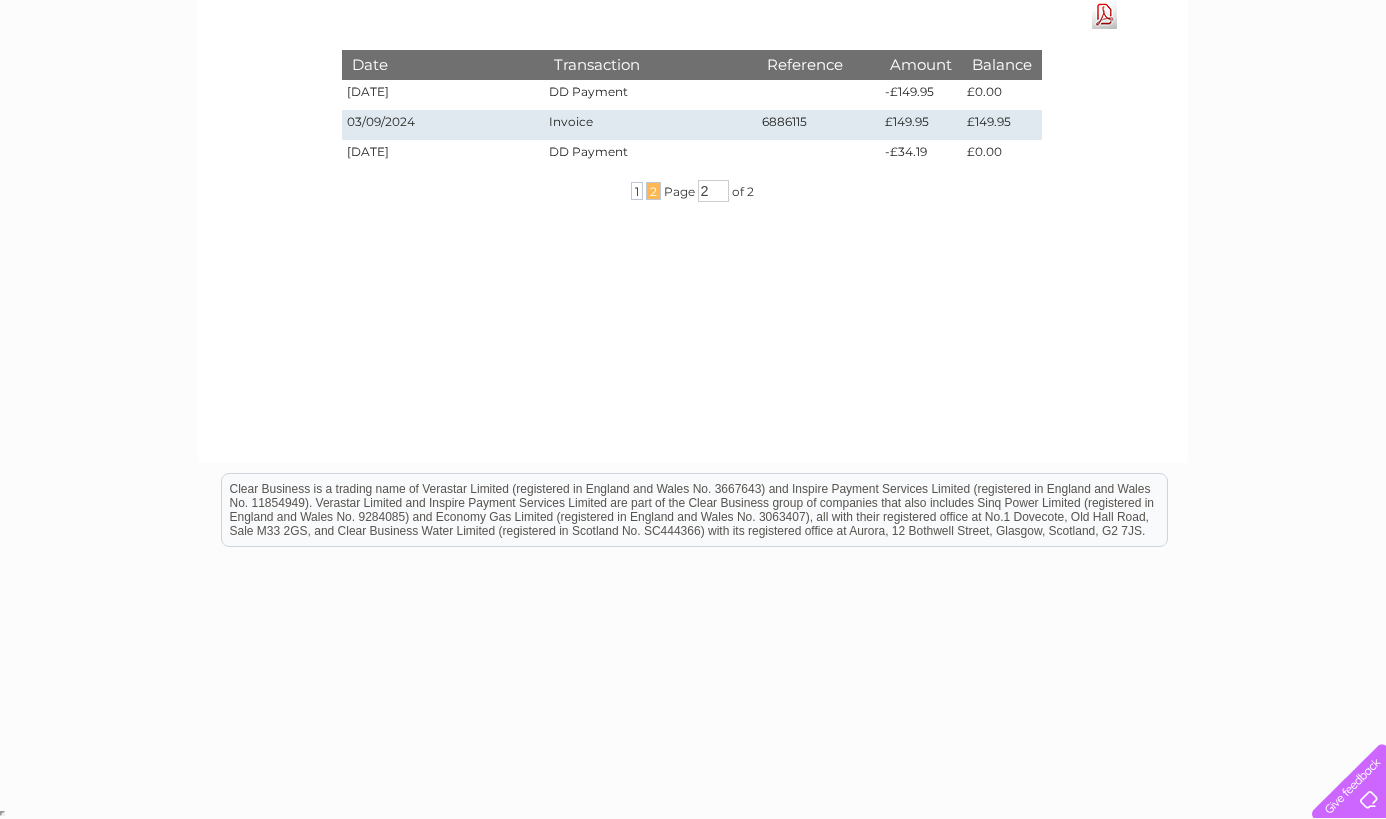 click at bounding box center (818, 95) 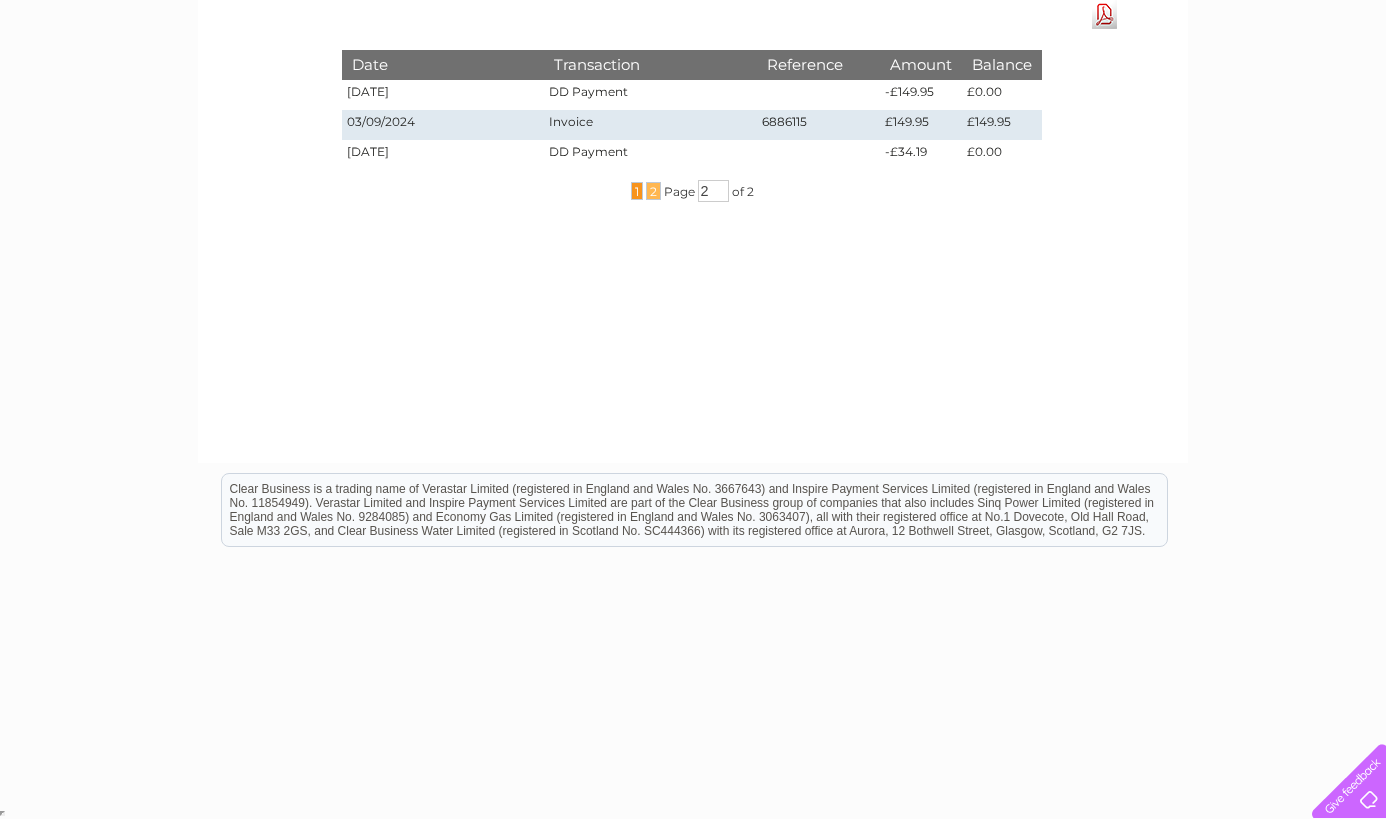 click on "1" at bounding box center (637, 191) 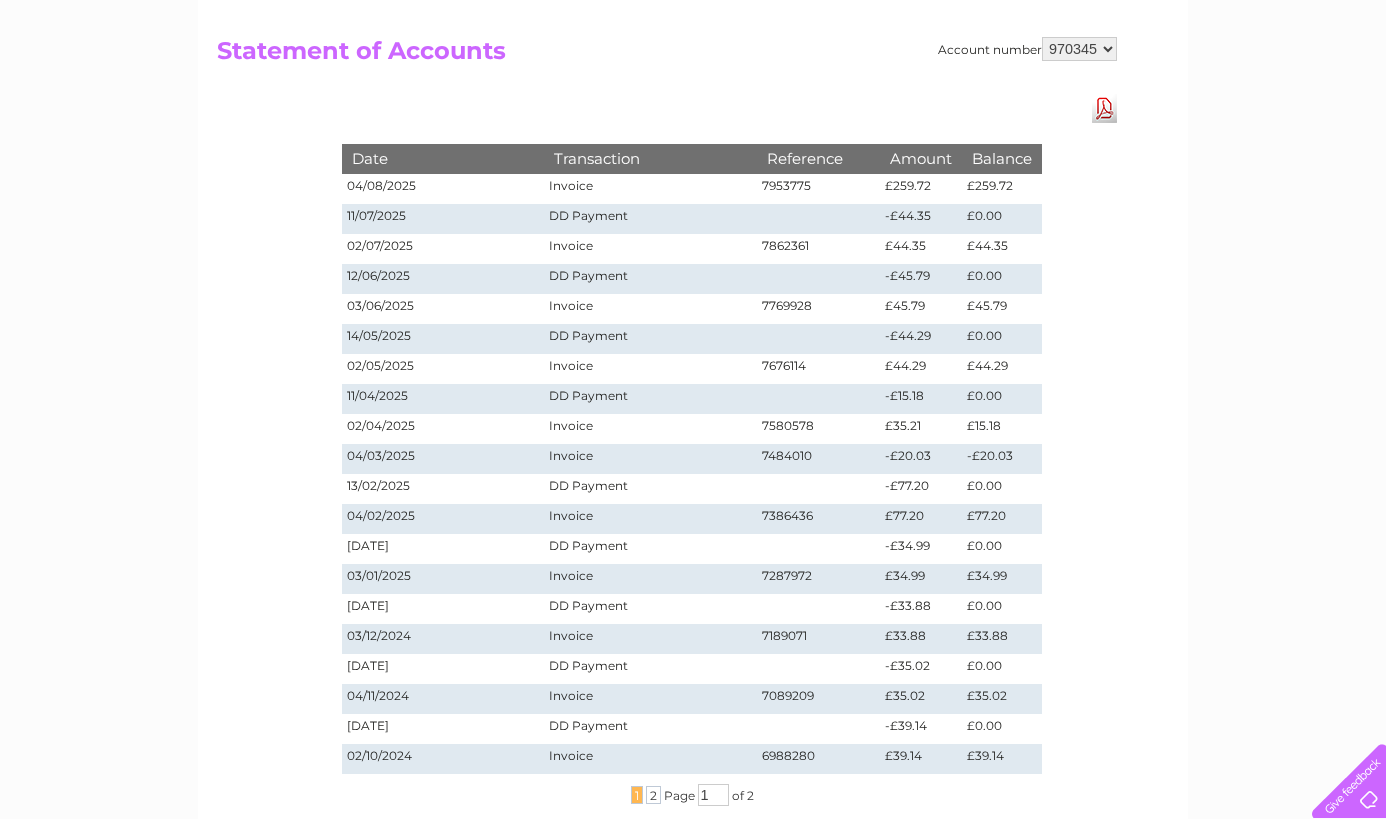 scroll, scrollTop: 0, scrollLeft: 0, axis: both 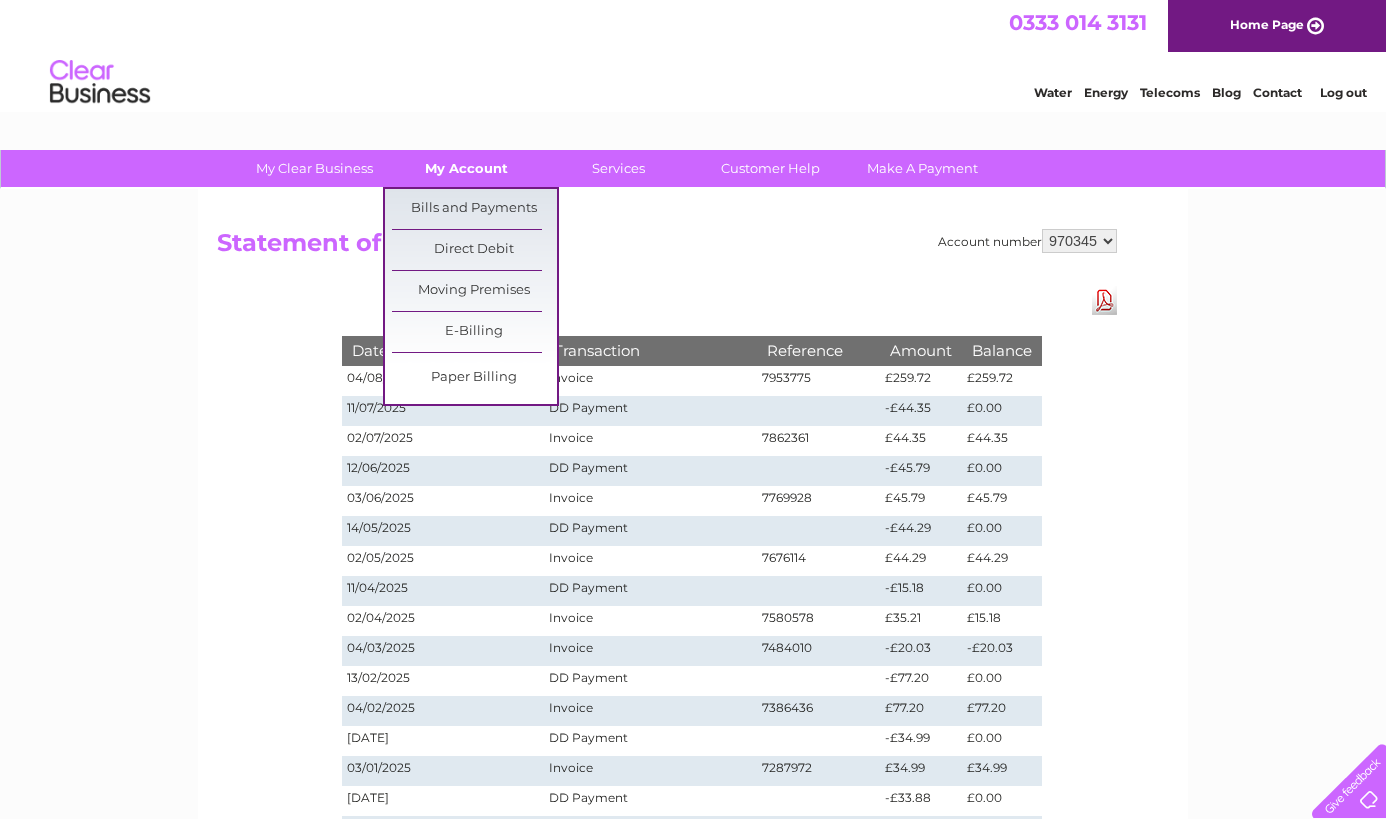 click on "My Account" at bounding box center (466, 168) 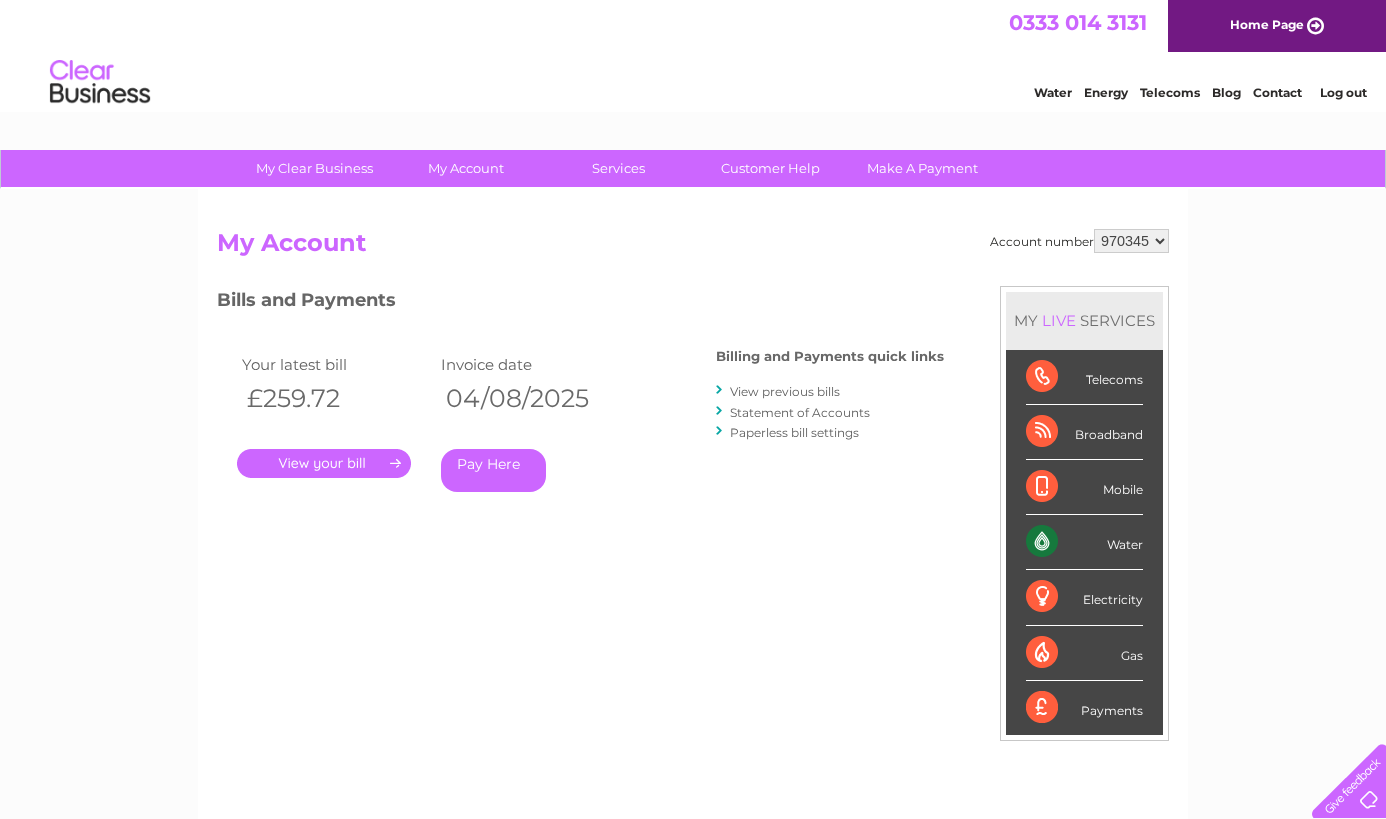 scroll, scrollTop: 0, scrollLeft: 0, axis: both 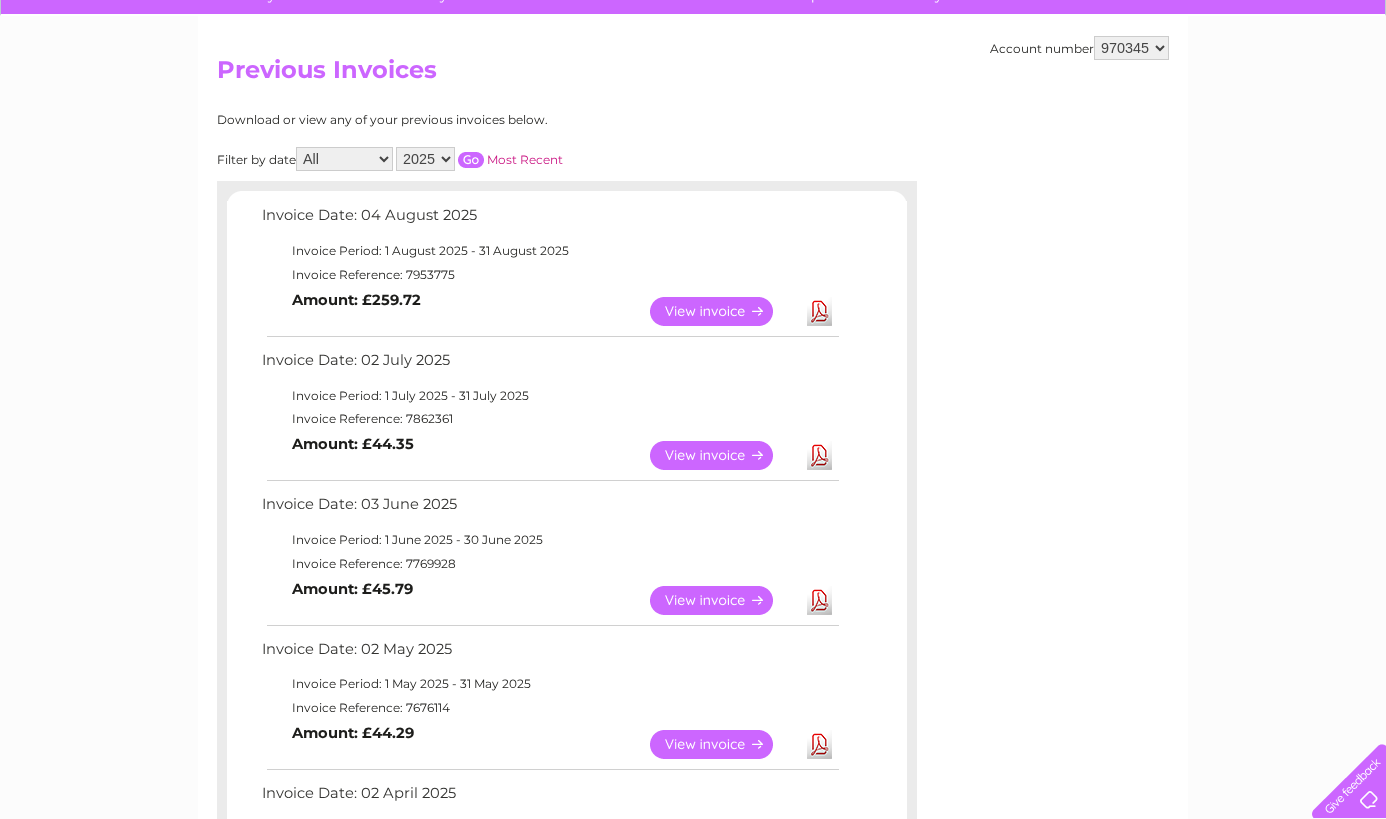 click on "View" at bounding box center (723, 455) 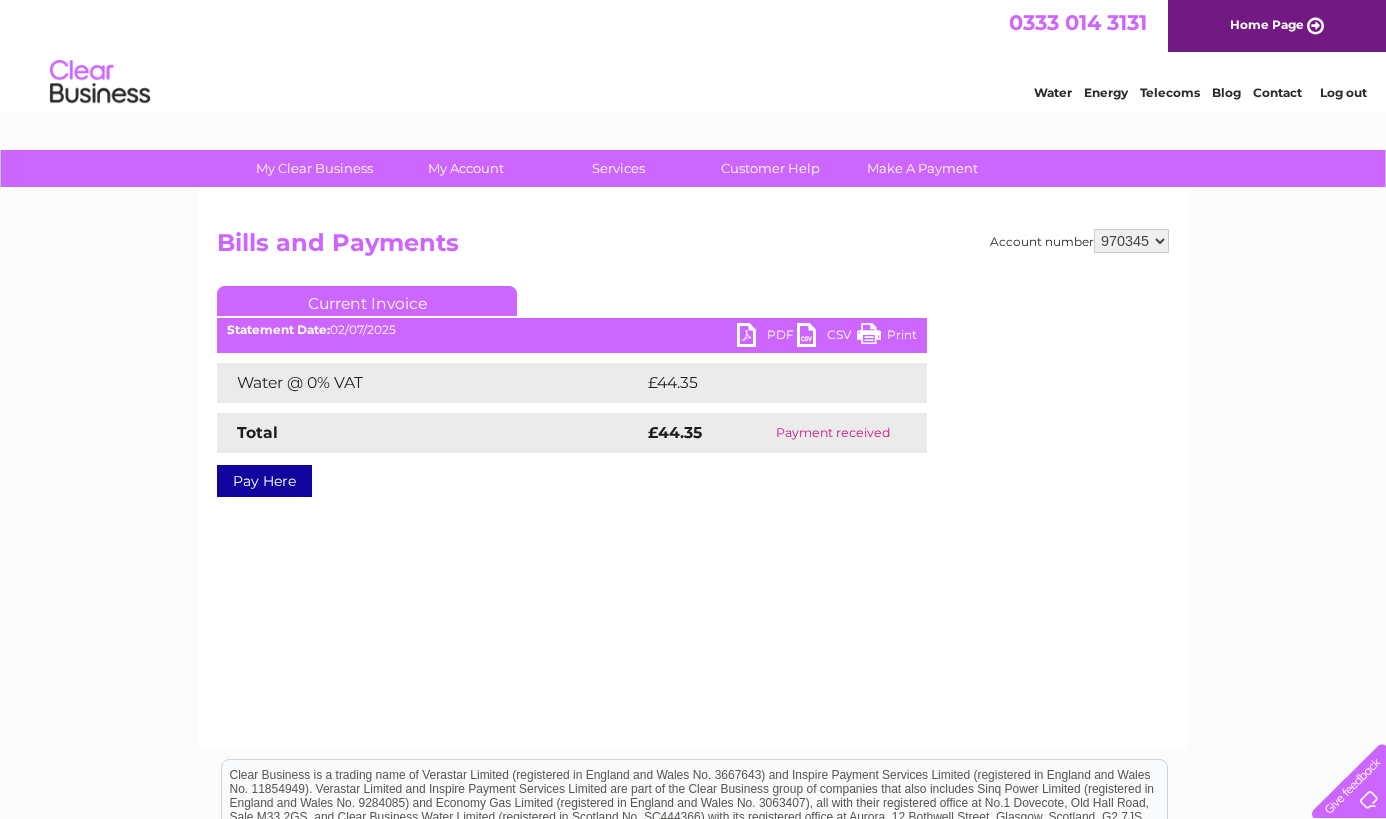 scroll, scrollTop: 0, scrollLeft: 0, axis: both 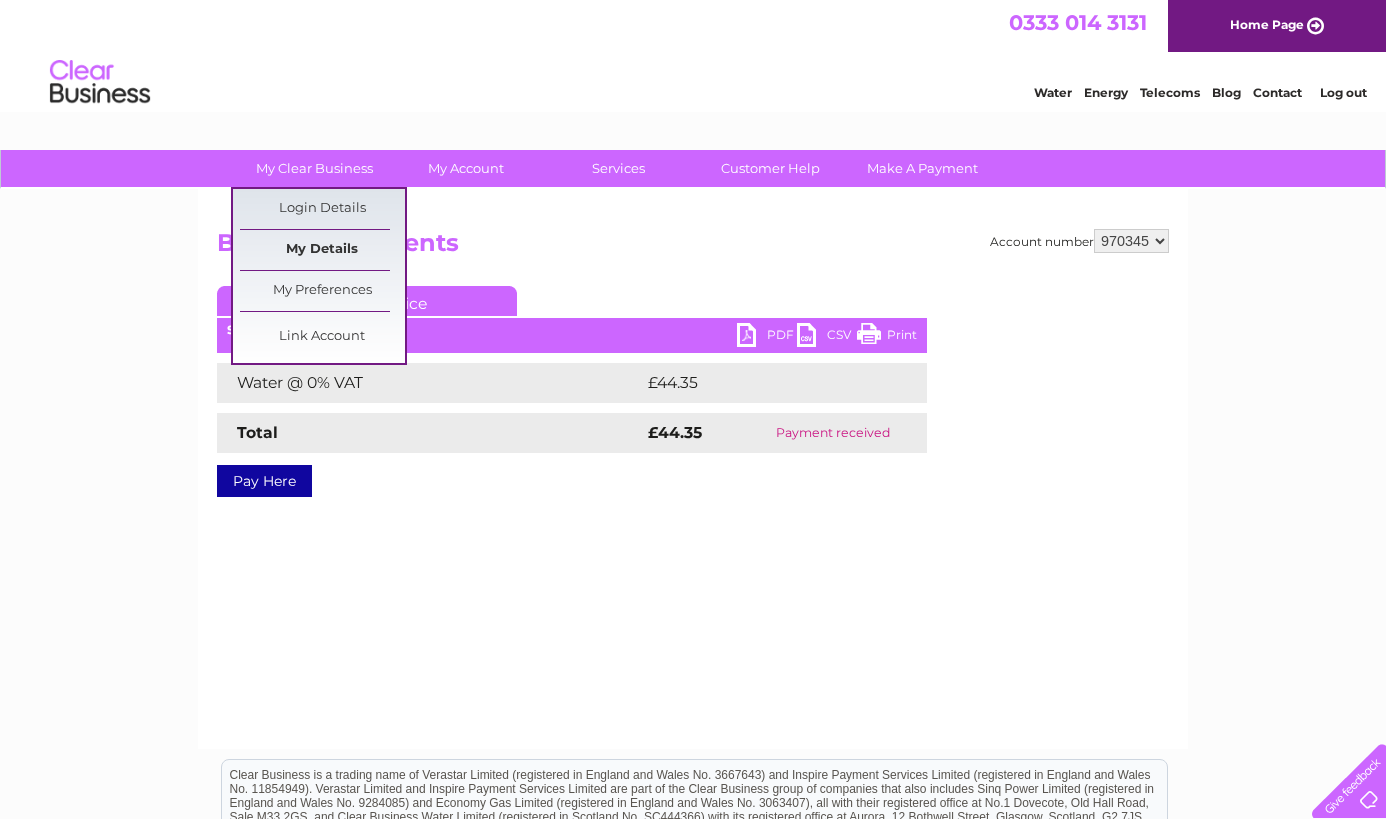 click on "My Details" at bounding box center (322, 250) 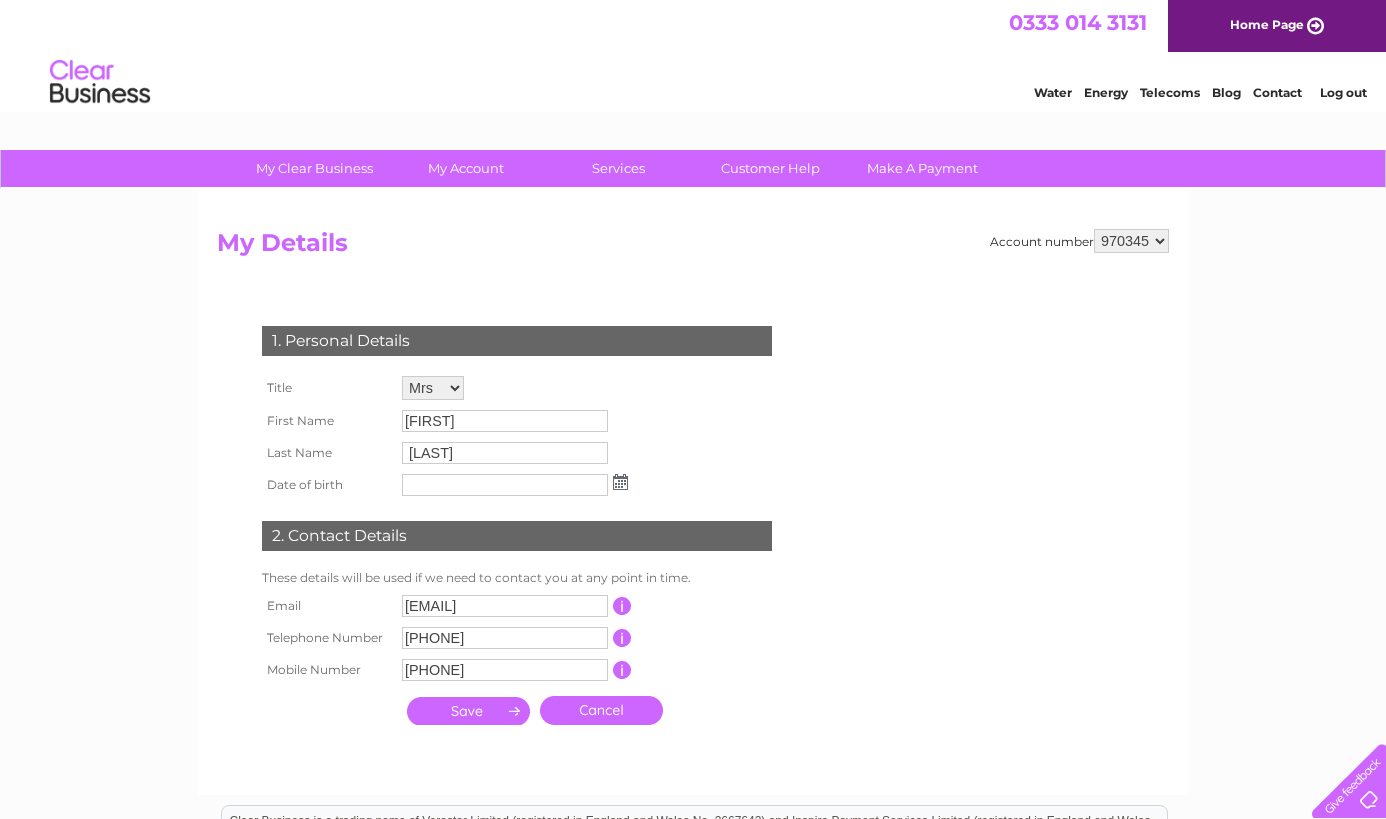 scroll, scrollTop: 0, scrollLeft: 0, axis: both 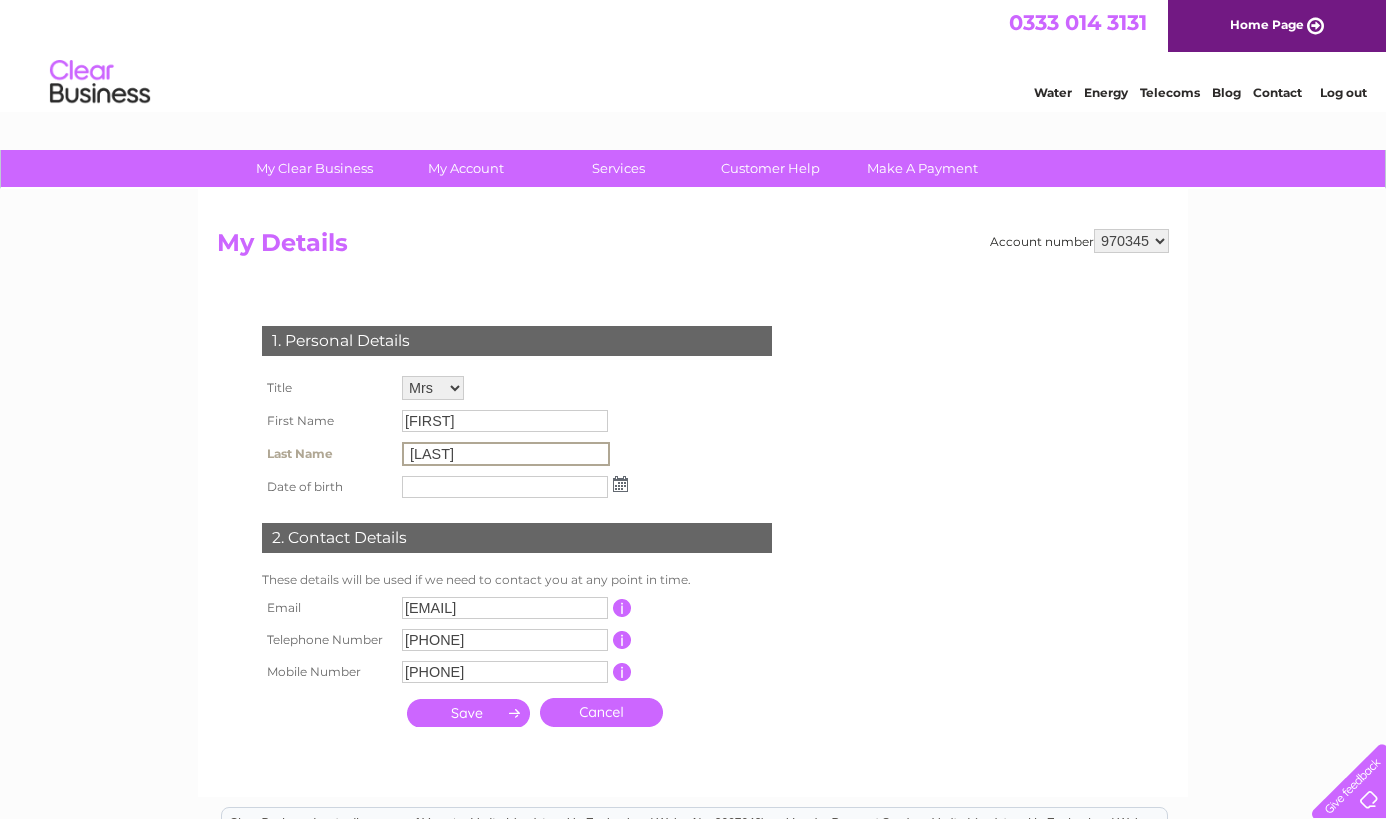 click on "[LAST]" at bounding box center [506, 454] 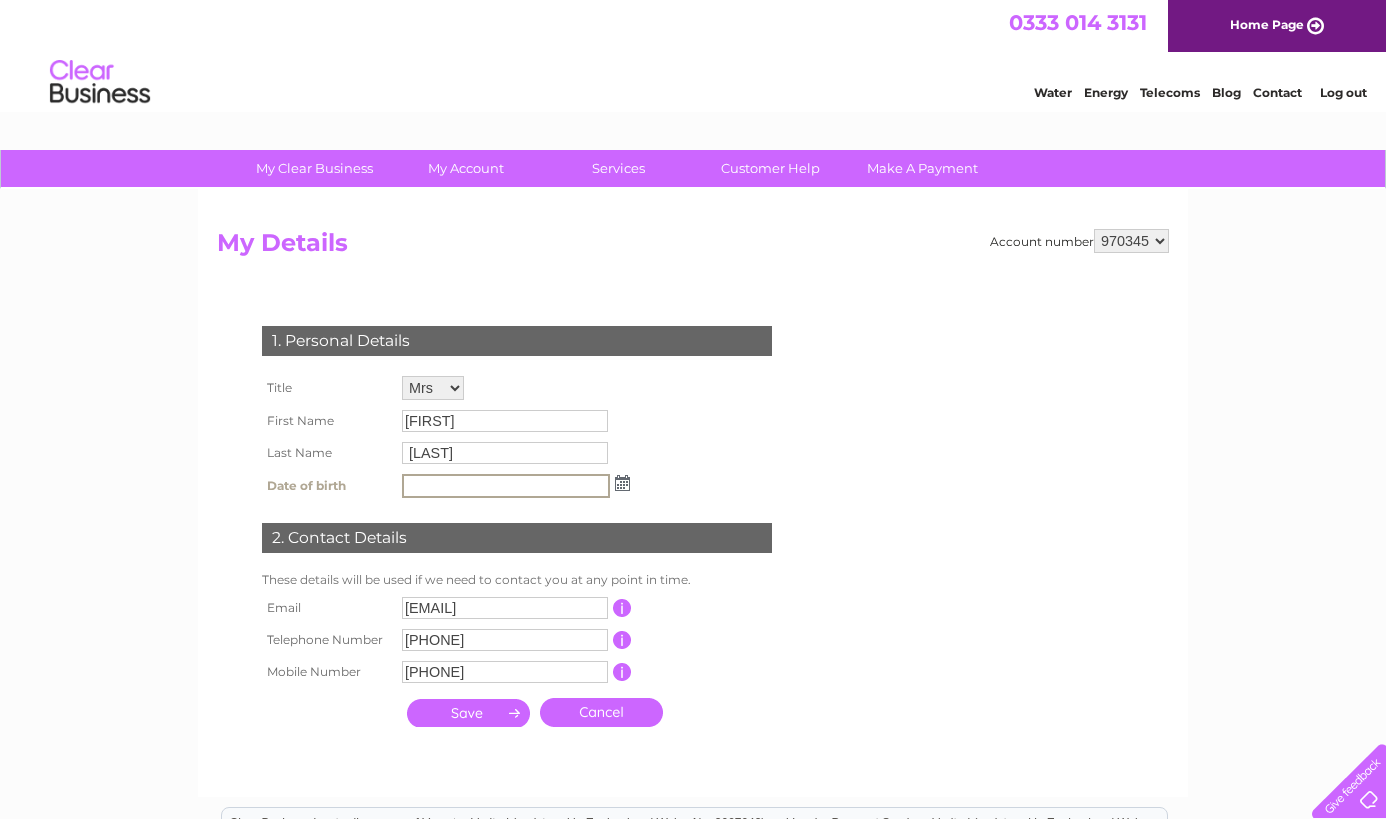 click at bounding box center [506, 486] 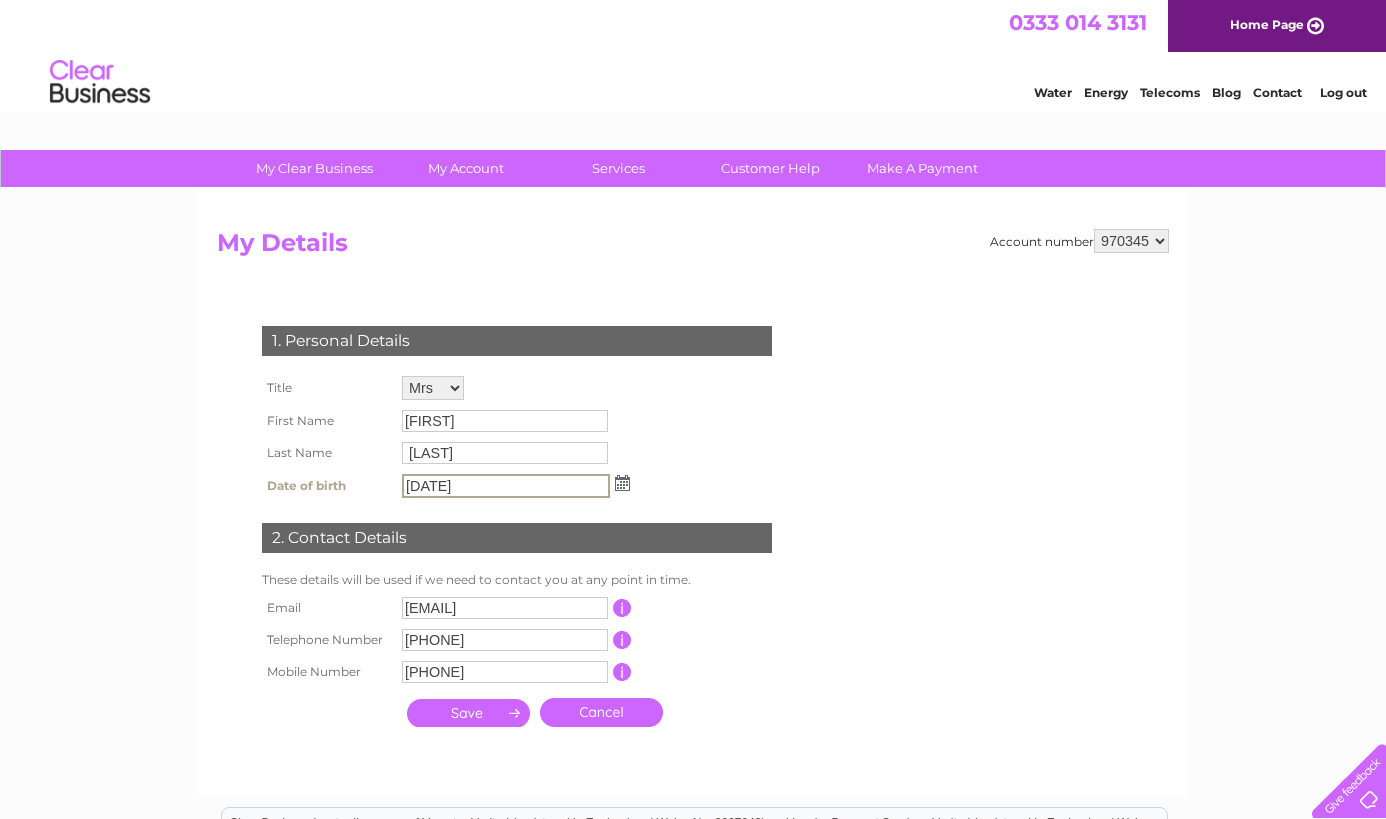 type on "09/02/1982" 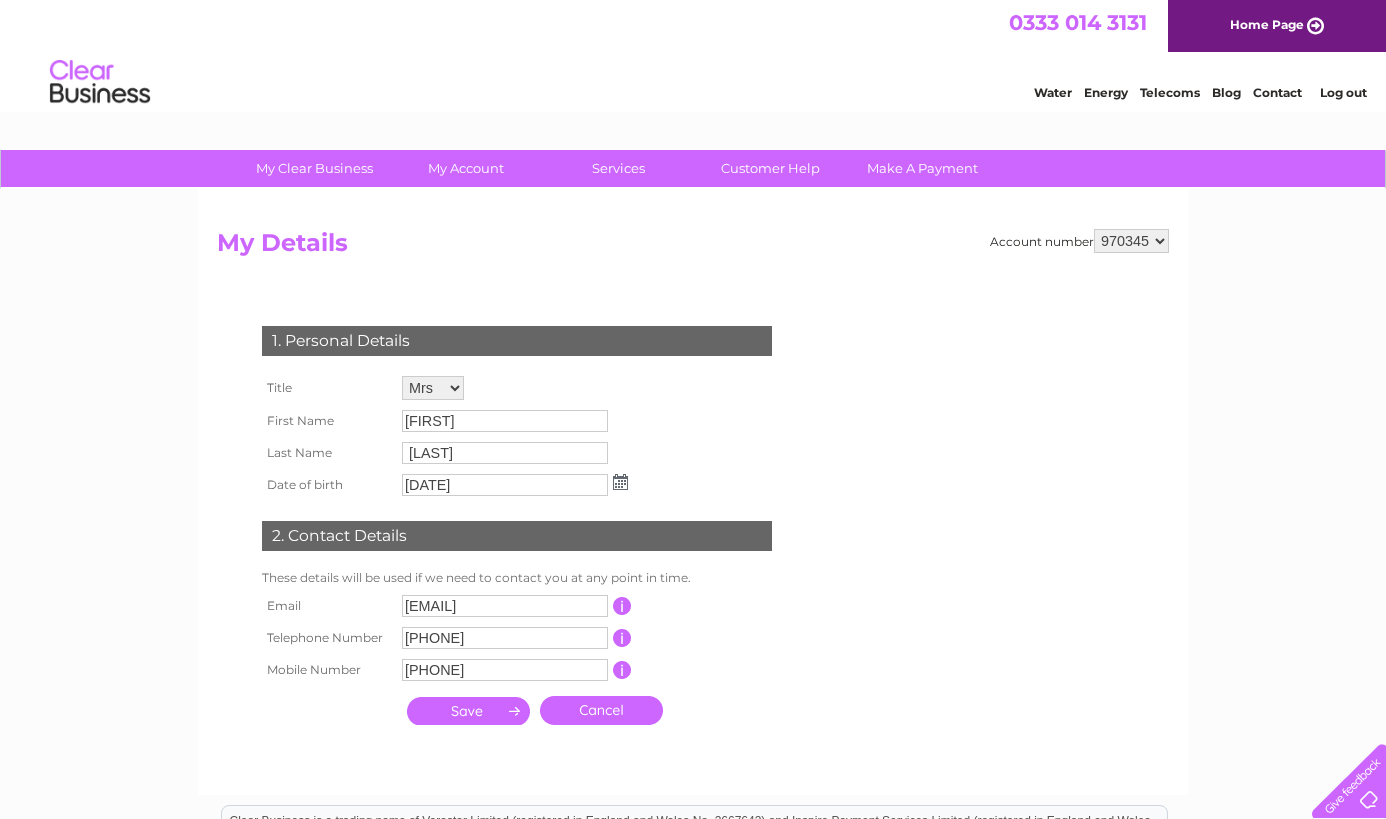 click at bounding box center (468, 711) 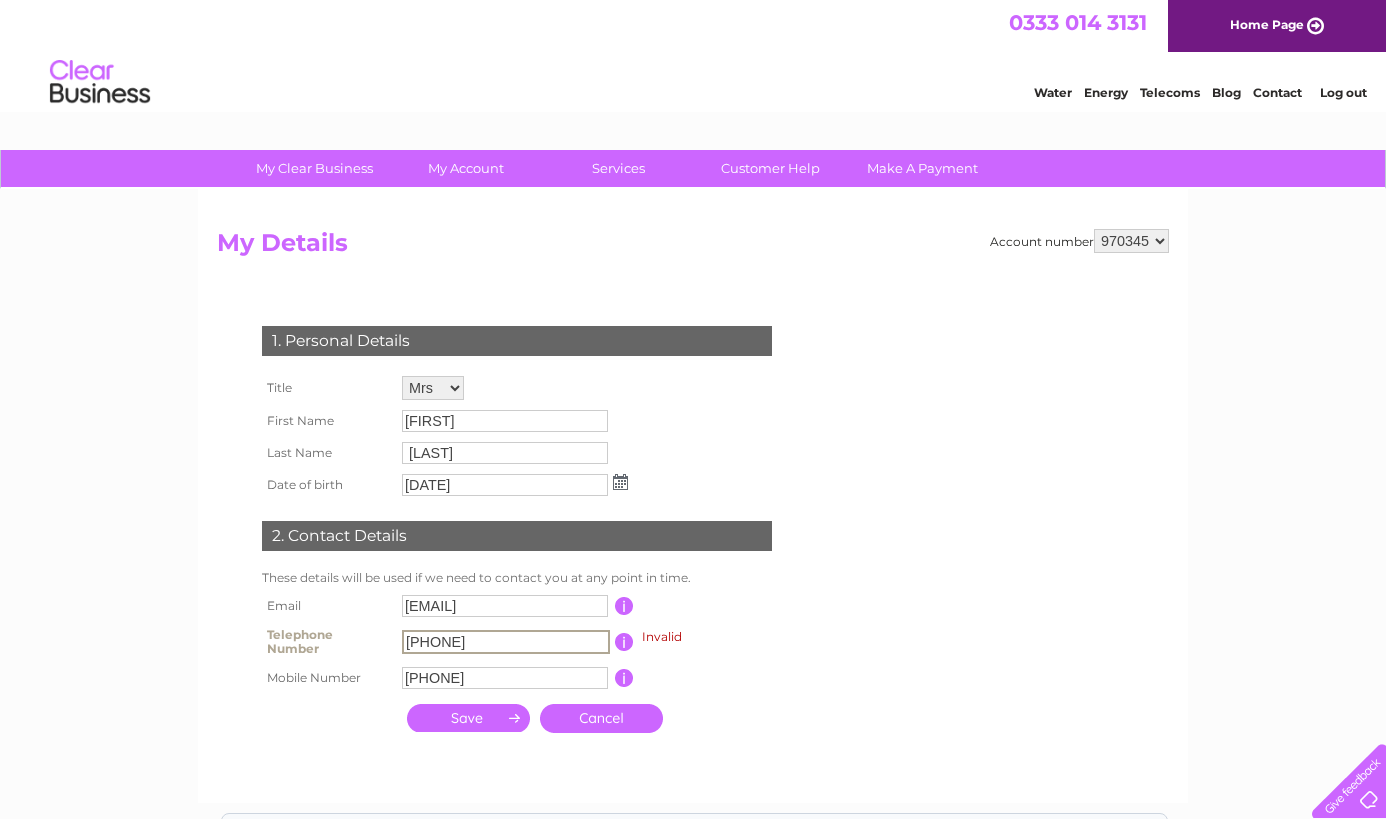 click on "07881376485" at bounding box center [506, 642] 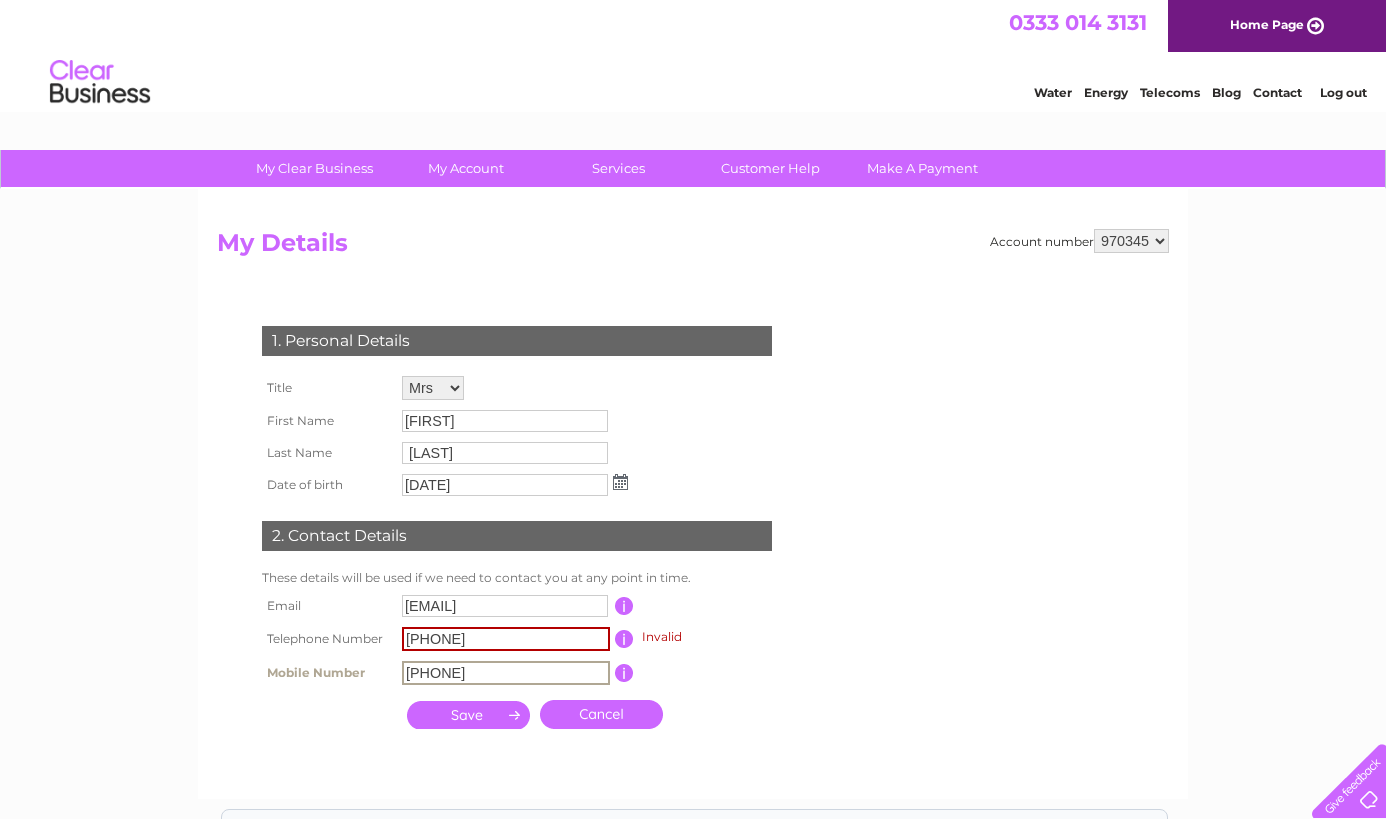 click on "07881376485" at bounding box center [506, 673] 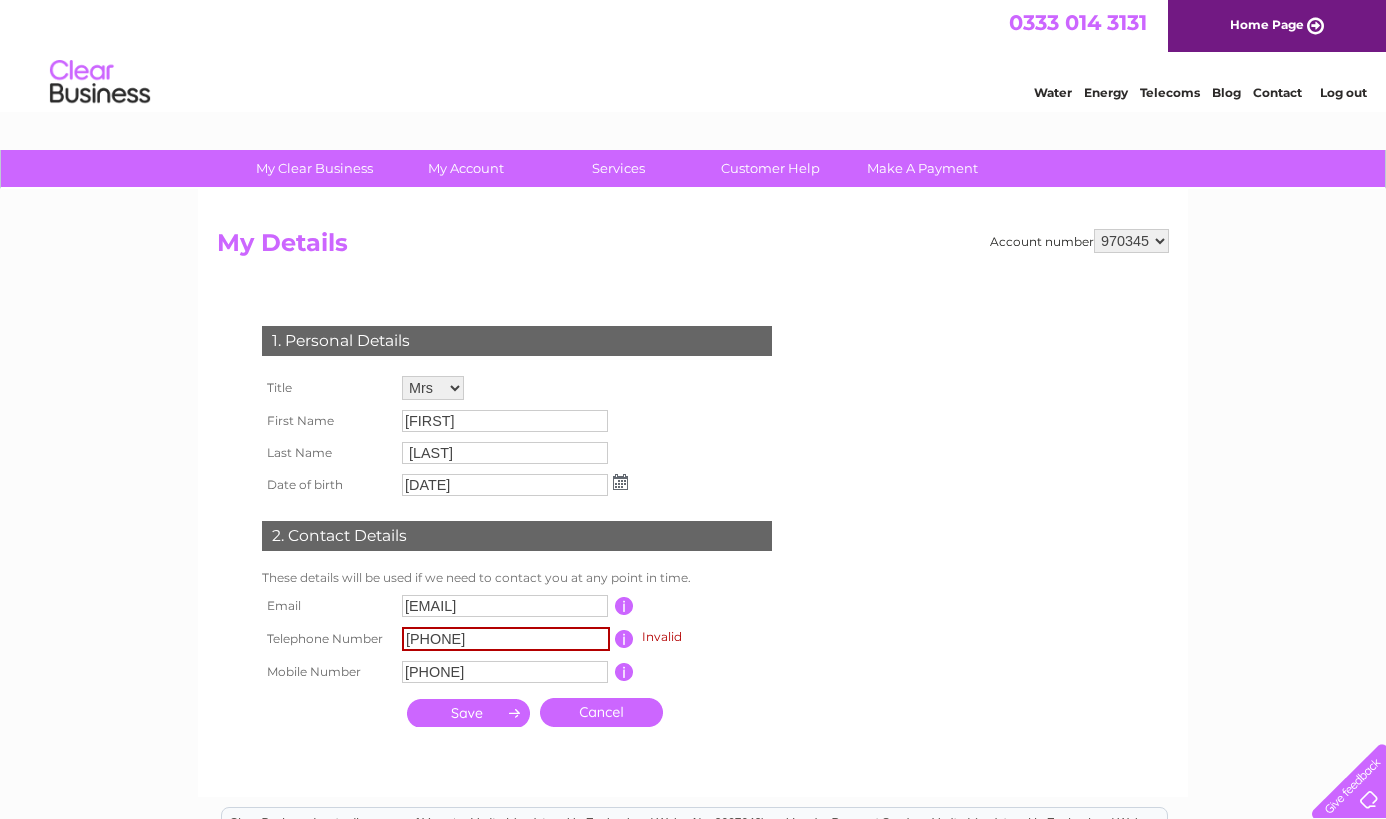 click on "Cancel" at bounding box center [601, 712] 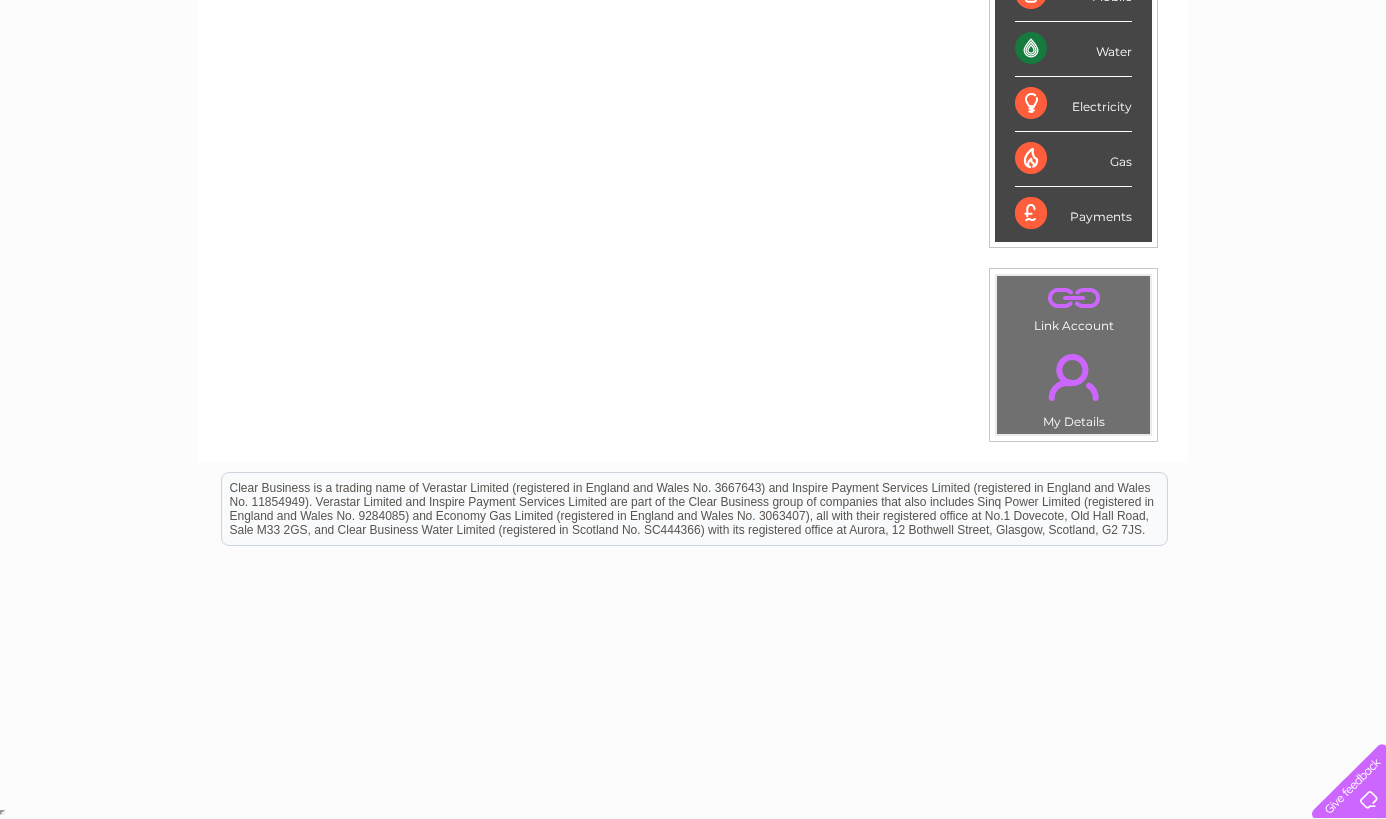 scroll, scrollTop: 0, scrollLeft: 0, axis: both 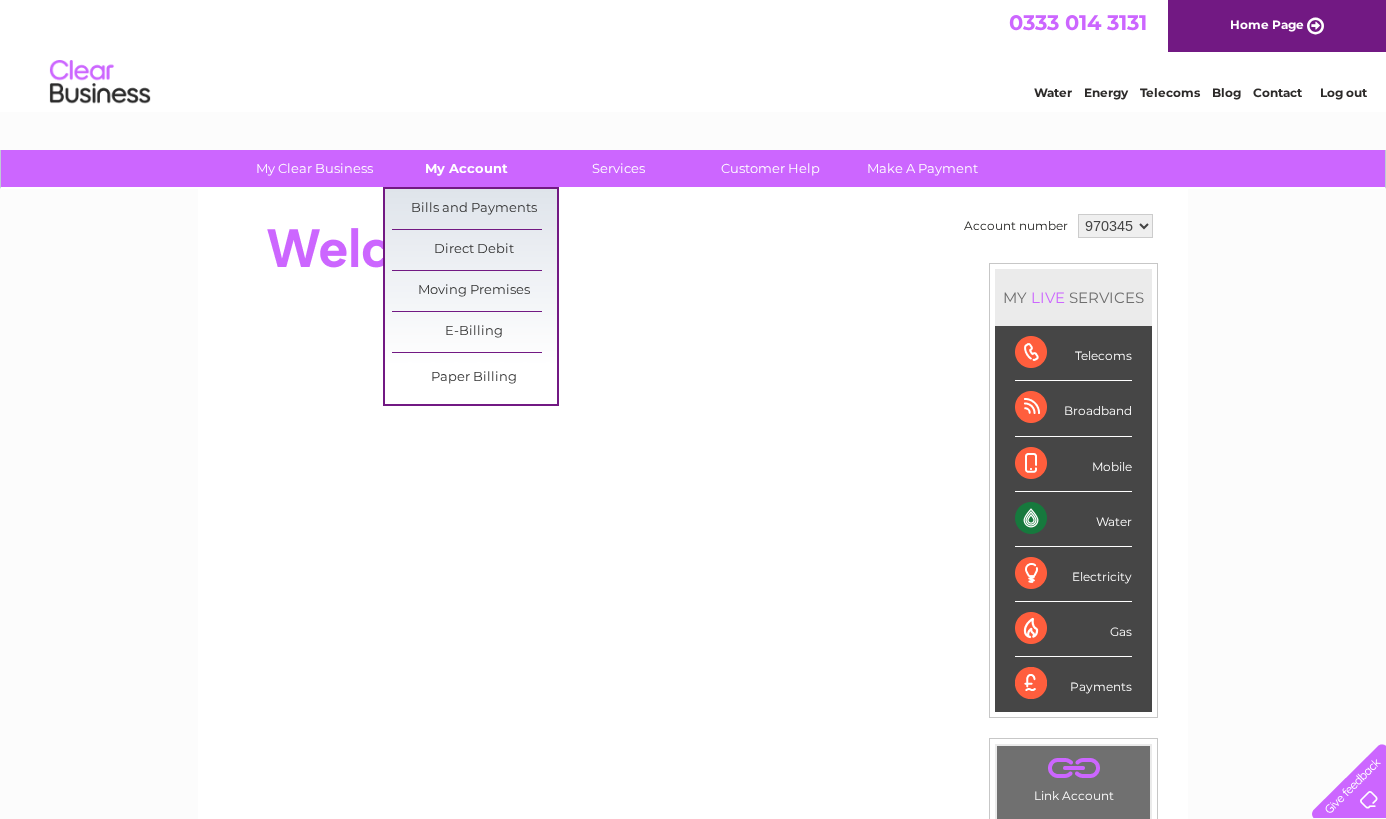 click on "My Account" at bounding box center (466, 168) 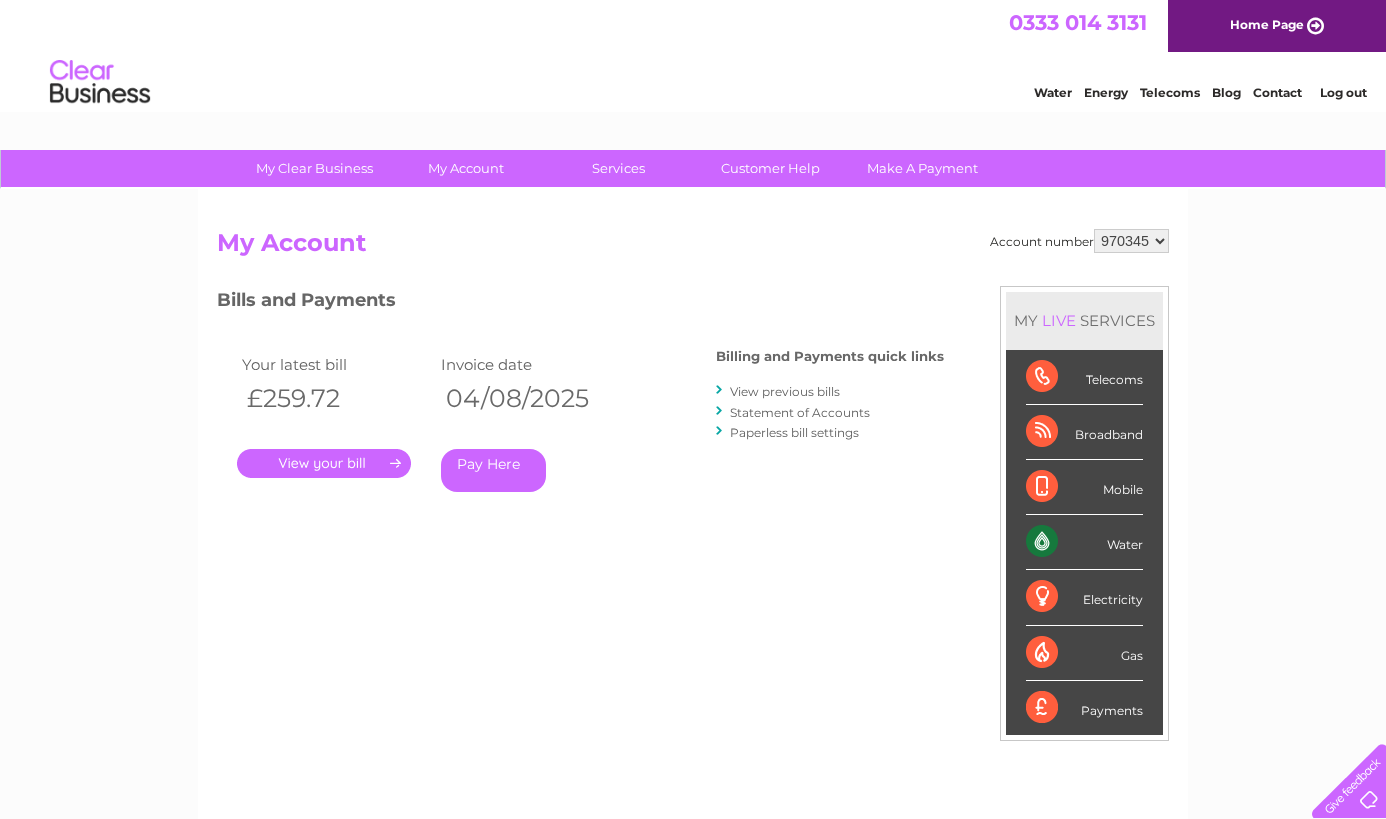 scroll, scrollTop: 0, scrollLeft: 0, axis: both 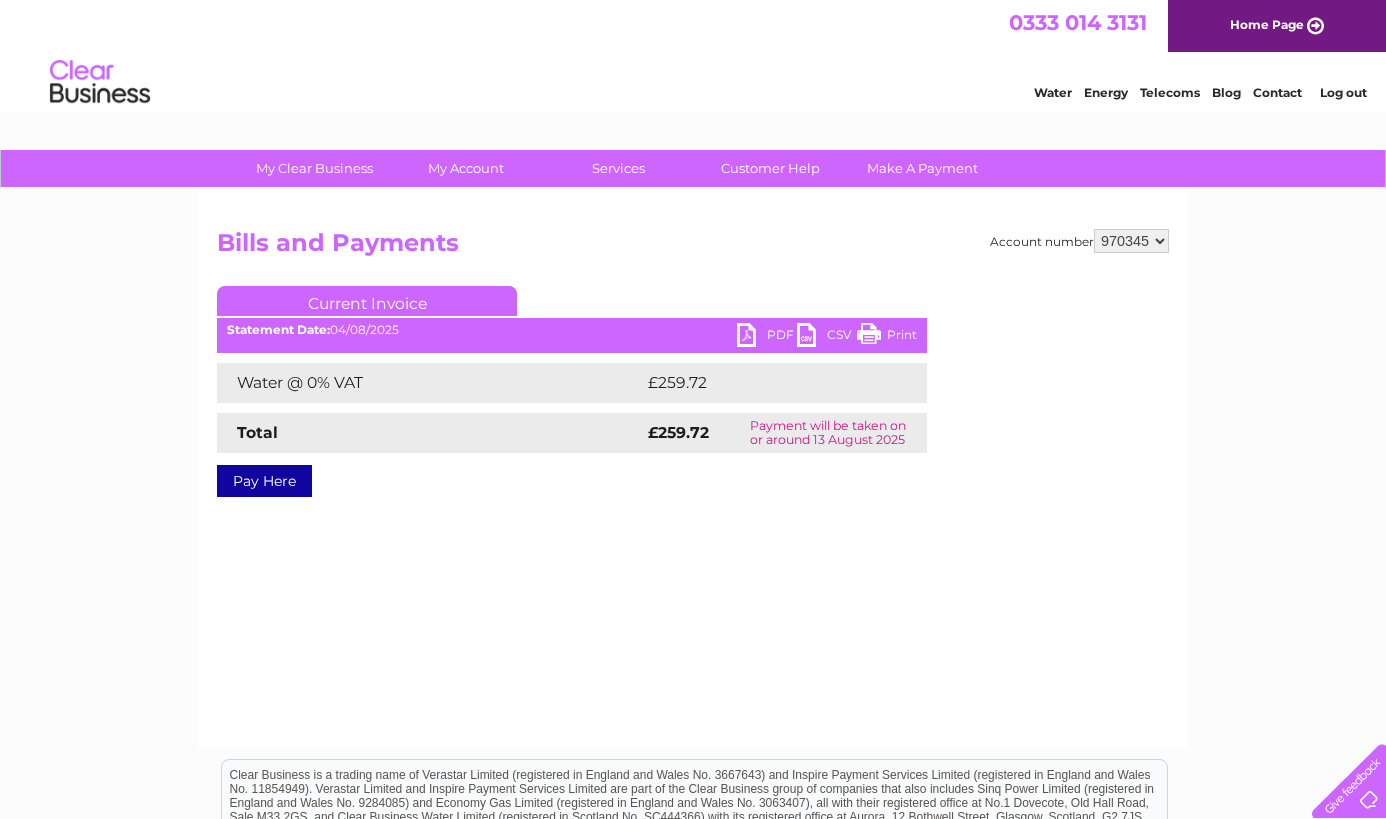 click on "PDF" at bounding box center (767, 337) 